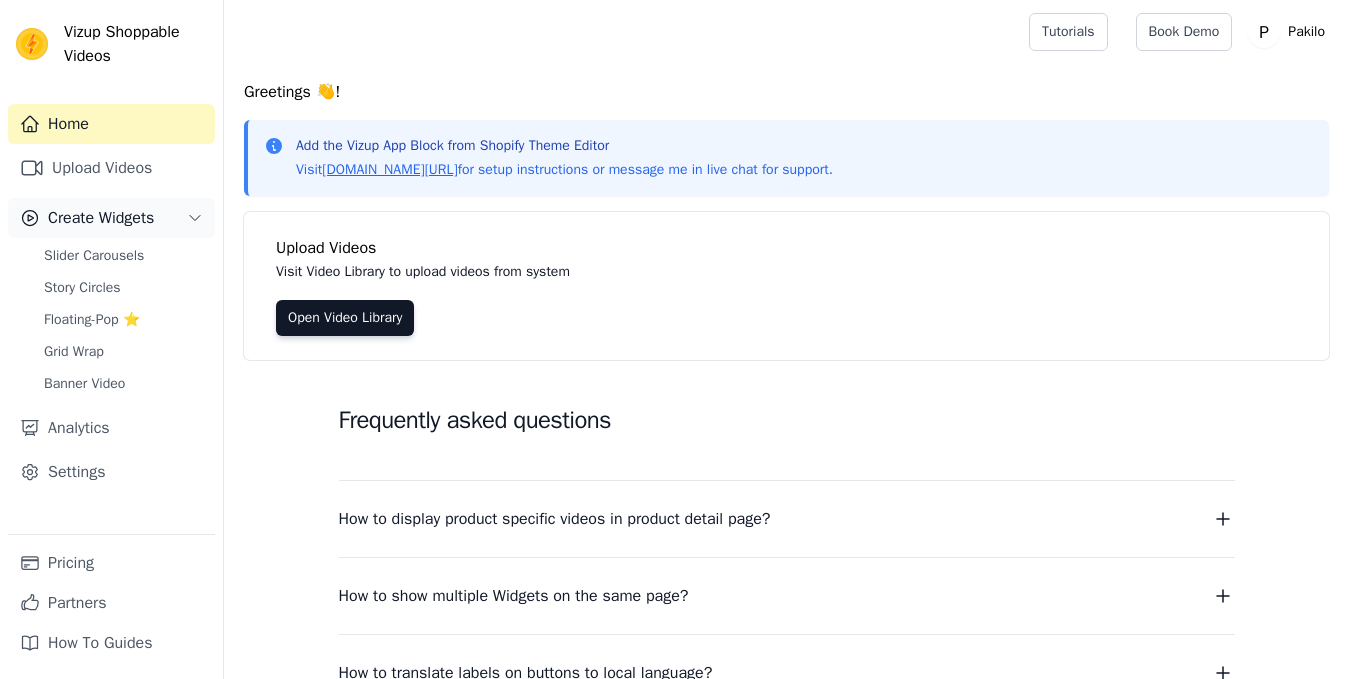 scroll, scrollTop: 0, scrollLeft: 0, axis: both 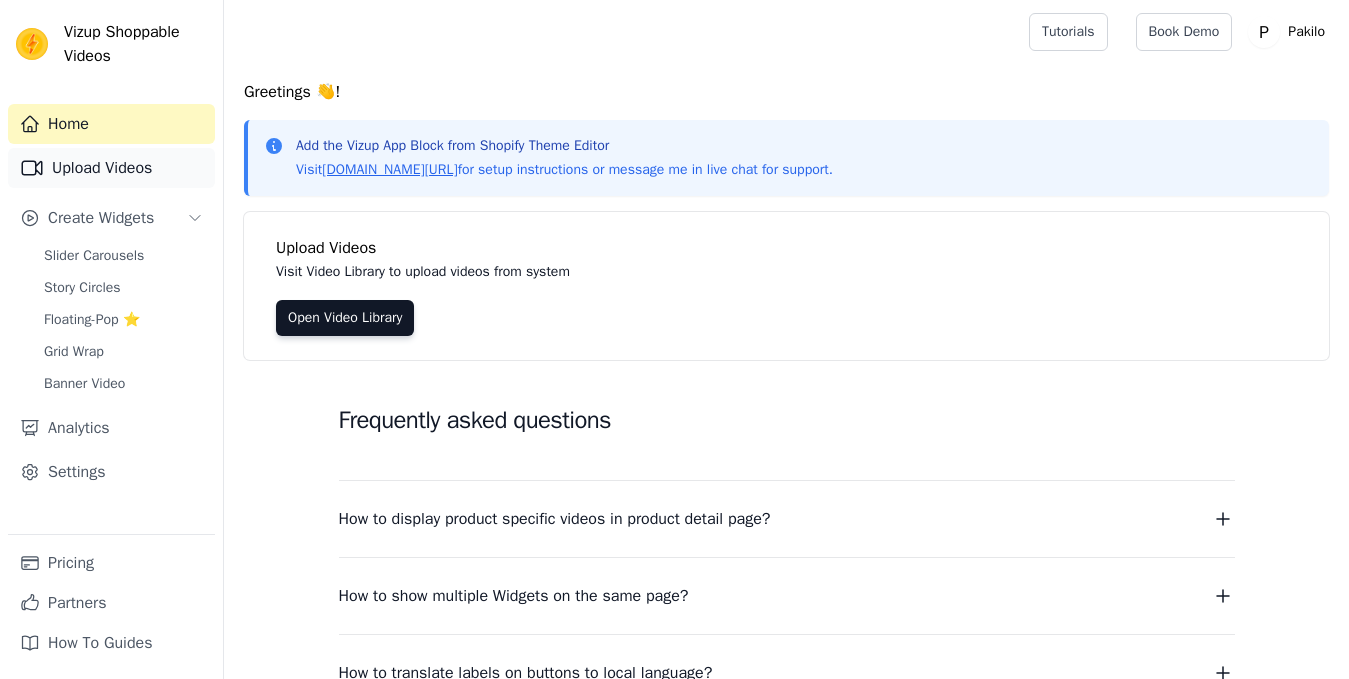 click on "Upload Videos" at bounding box center (111, 168) 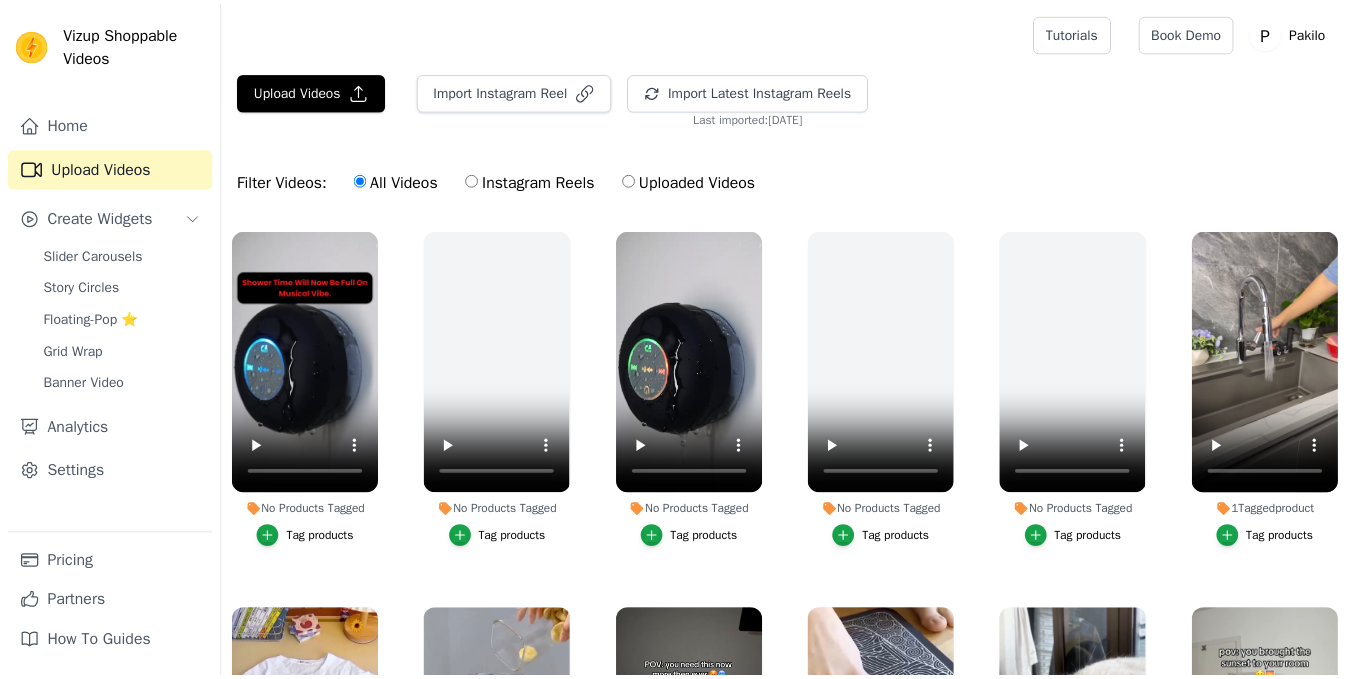 scroll, scrollTop: 0, scrollLeft: 0, axis: both 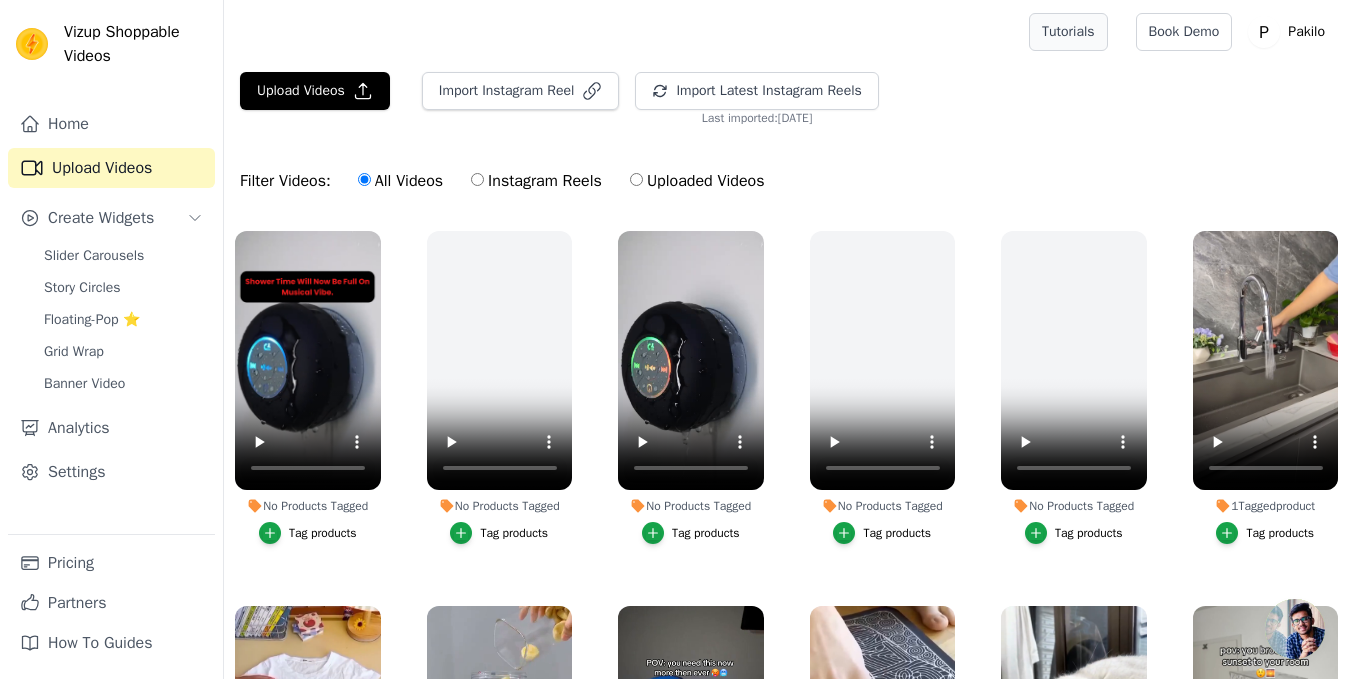 click on "All Videos
Instagram Reels
Uploaded Videos" at bounding box center [561, 181] 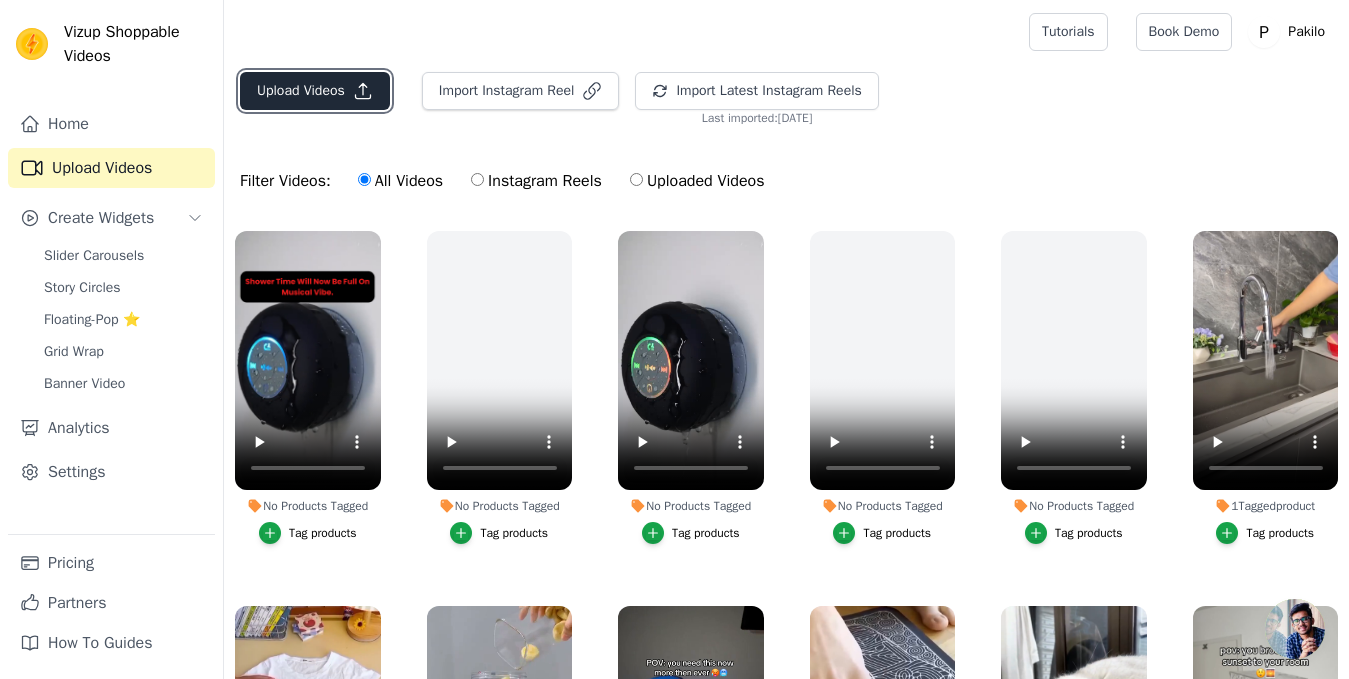 click on "Upload Videos" at bounding box center (315, 91) 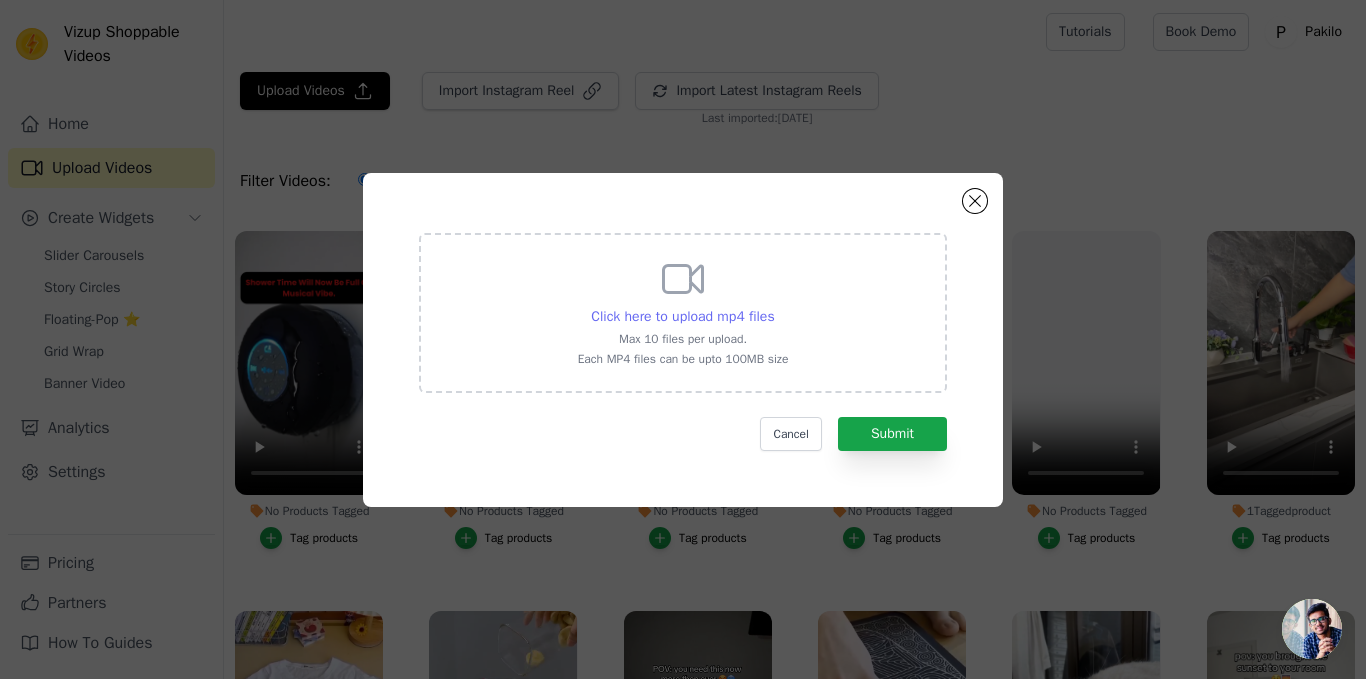click on "Click here to upload mp4 files" at bounding box center [682, 316] 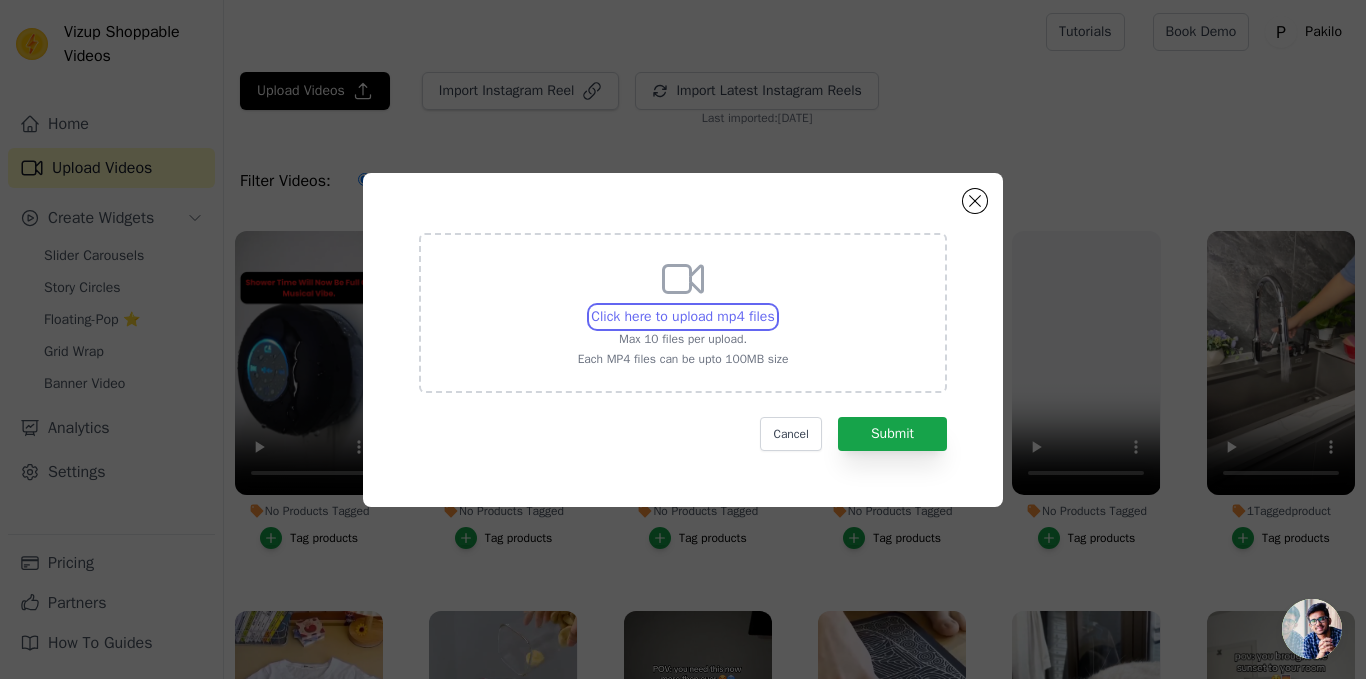 click on "Click here to upload mp4 files     Max 10 files per upload.   Each MP4 files can be upto 100MB size" at bounding box center (774, 306) 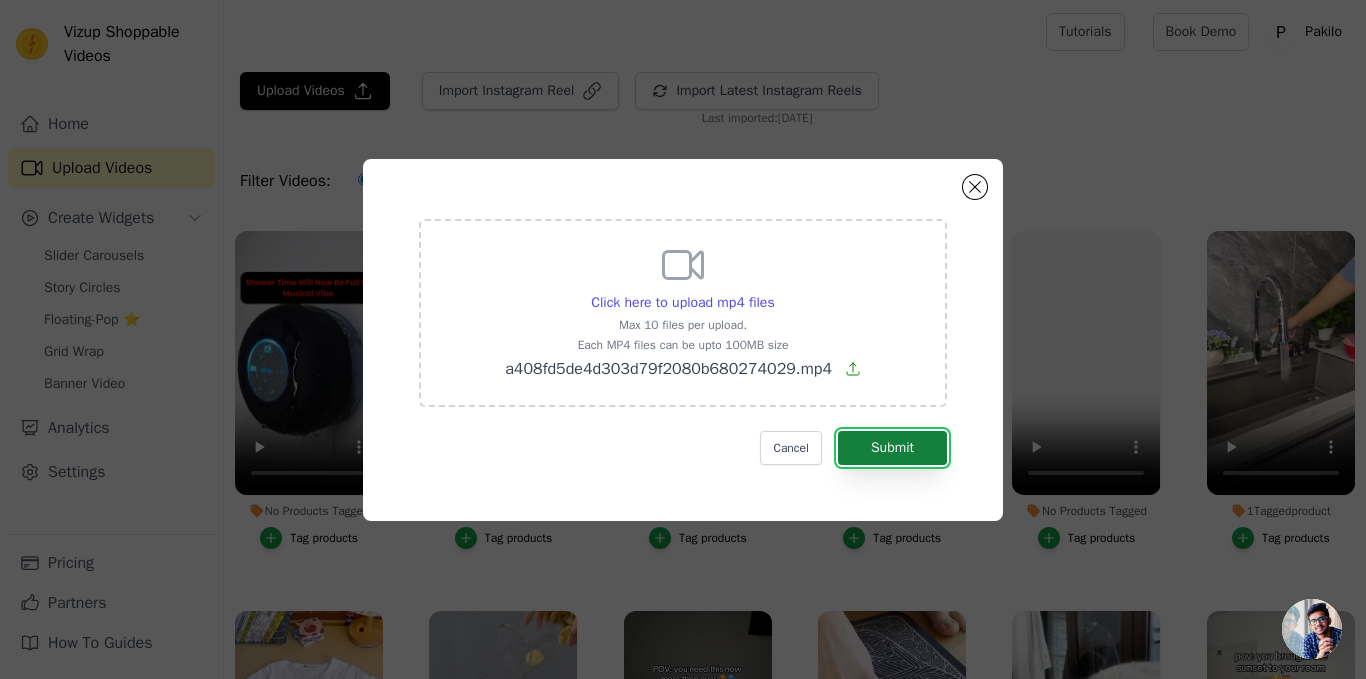click on "Submit" at bounding box center (892, 448) 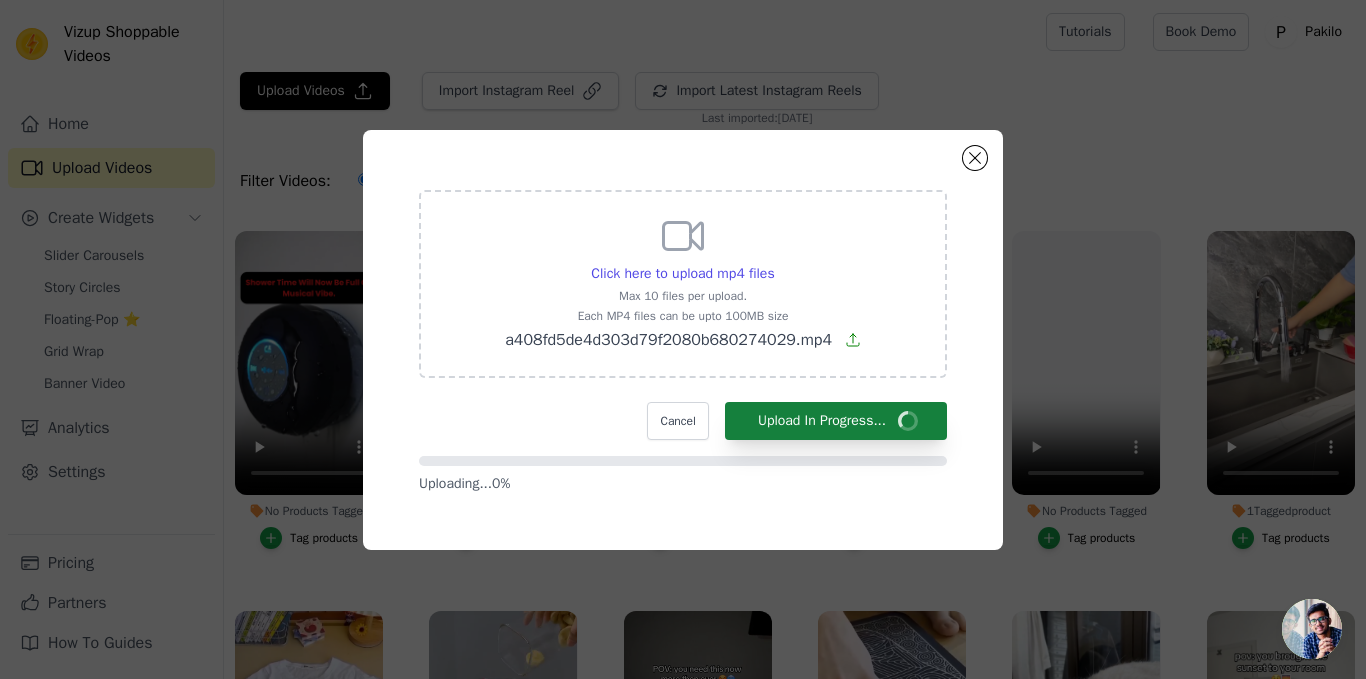 click on "Click here to upload mp4 files     Max 10 files per upload.   Each MP4 files can be upto 100MB size   a408fd5de4d303d79f2080b680274029.mp4       Cancel   Upload In Progress...       Uploading...  0 %" at bounding box center [683, 342] 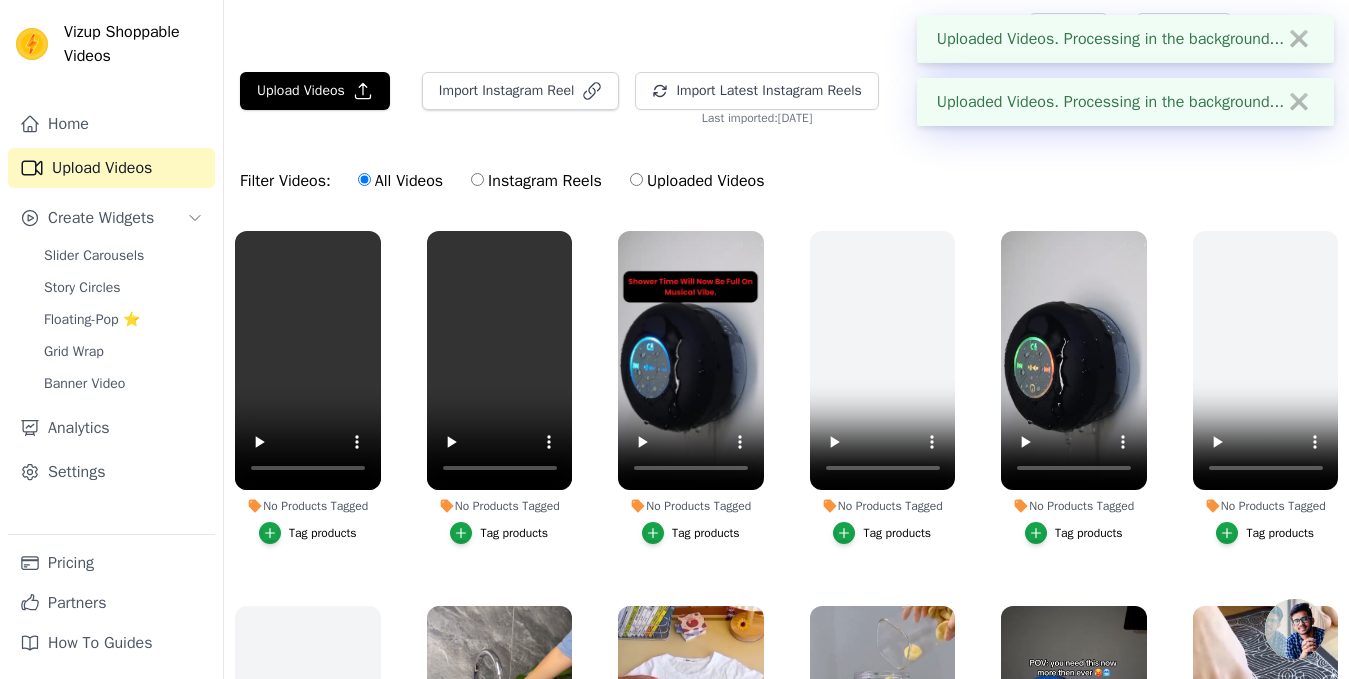 click on "Filter Videos:
All Videos
Instagram Reels
Uploaded Videos" at bounding box center (786, 181) 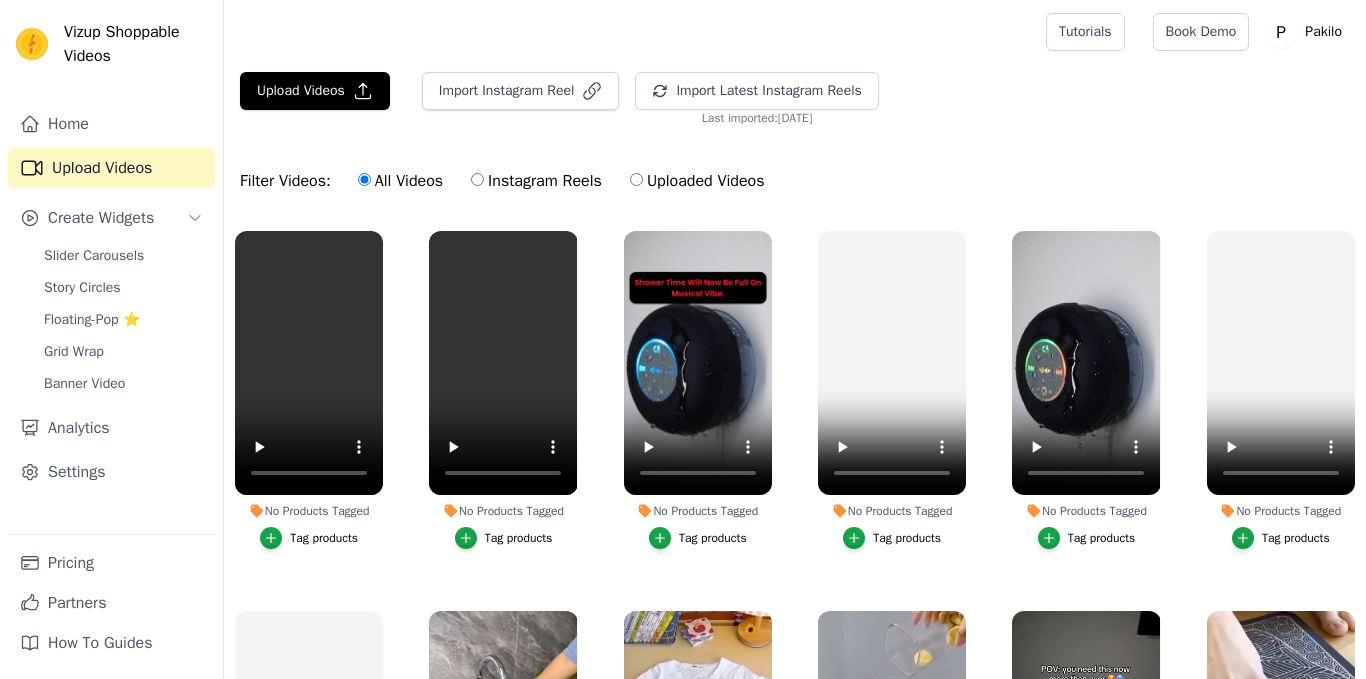 scroll, scrollTop: 0, scrollLeft: 0, axis: both 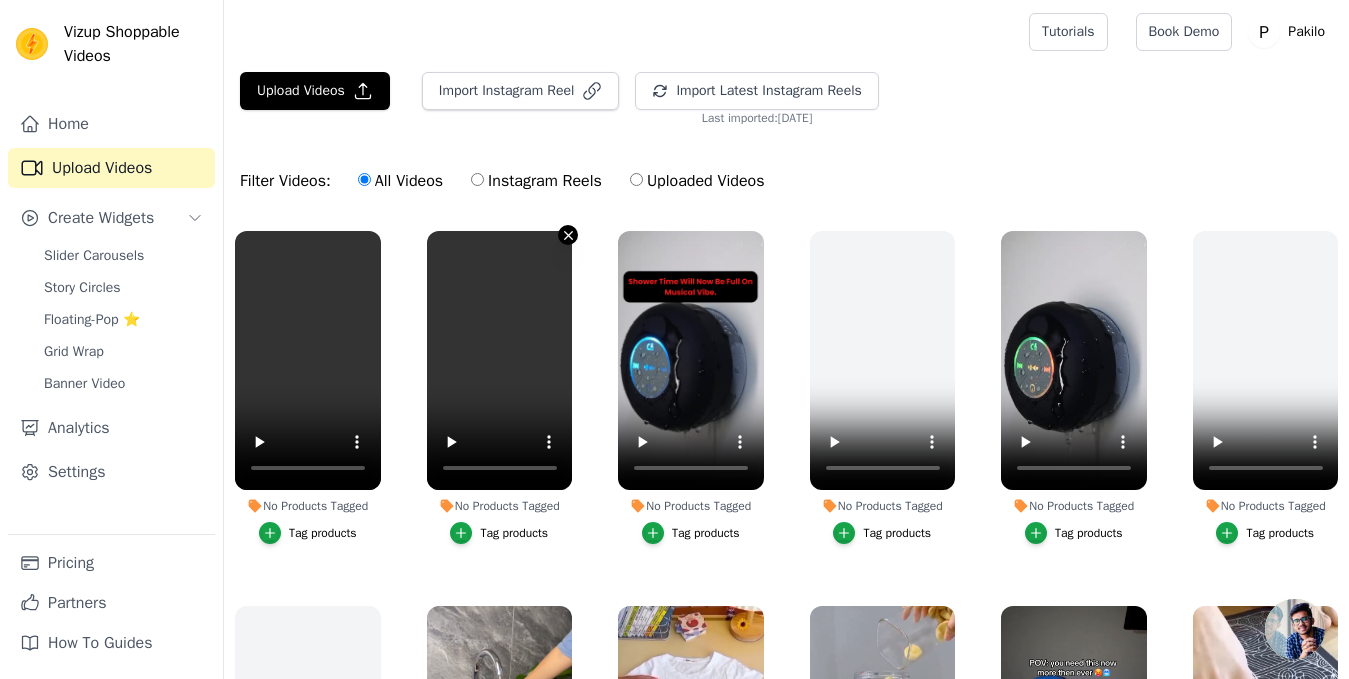 click 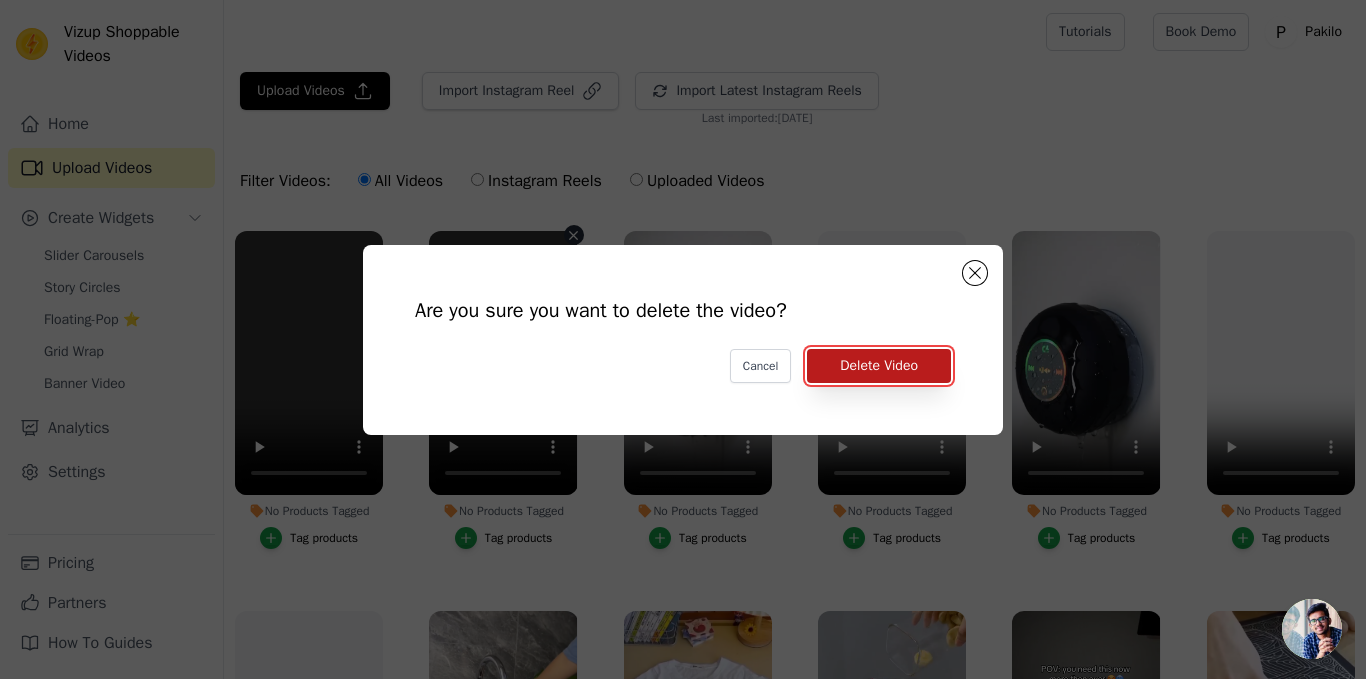 click on "Delete Video" at bounding box center [879, 366] 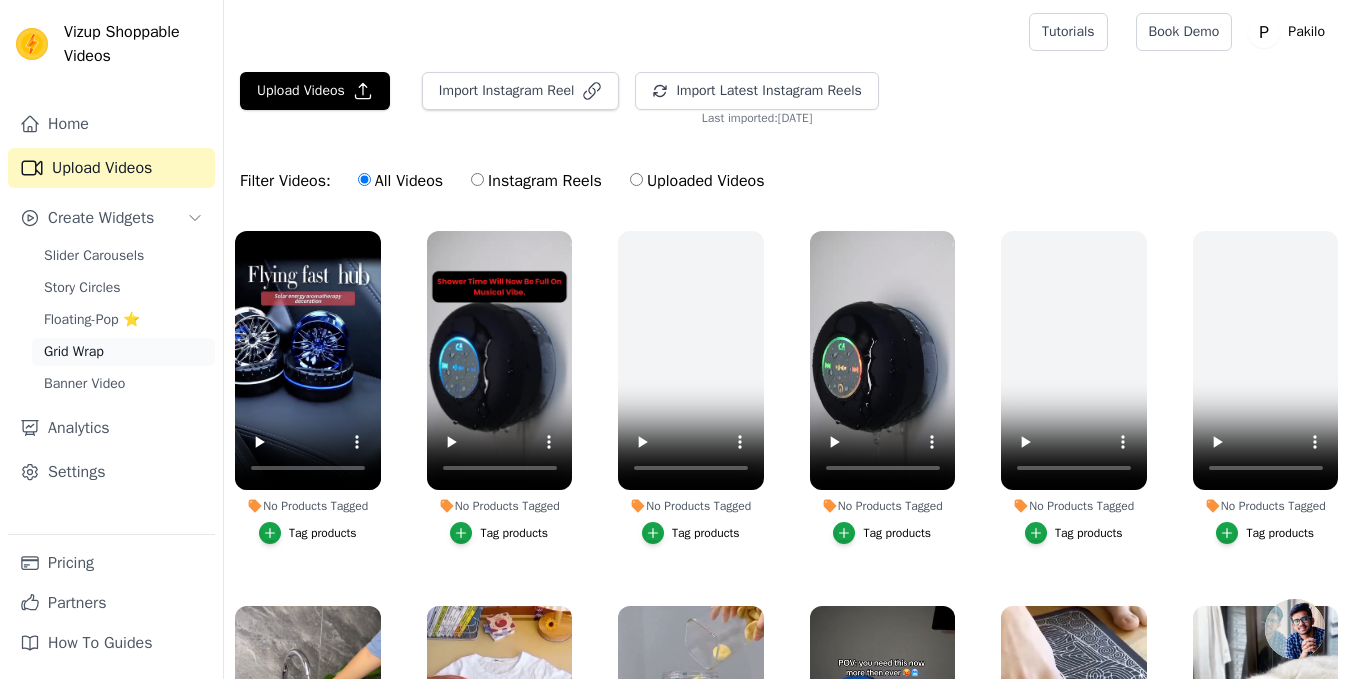 click on "Grid Wrap" at bounding box center (123, 352) 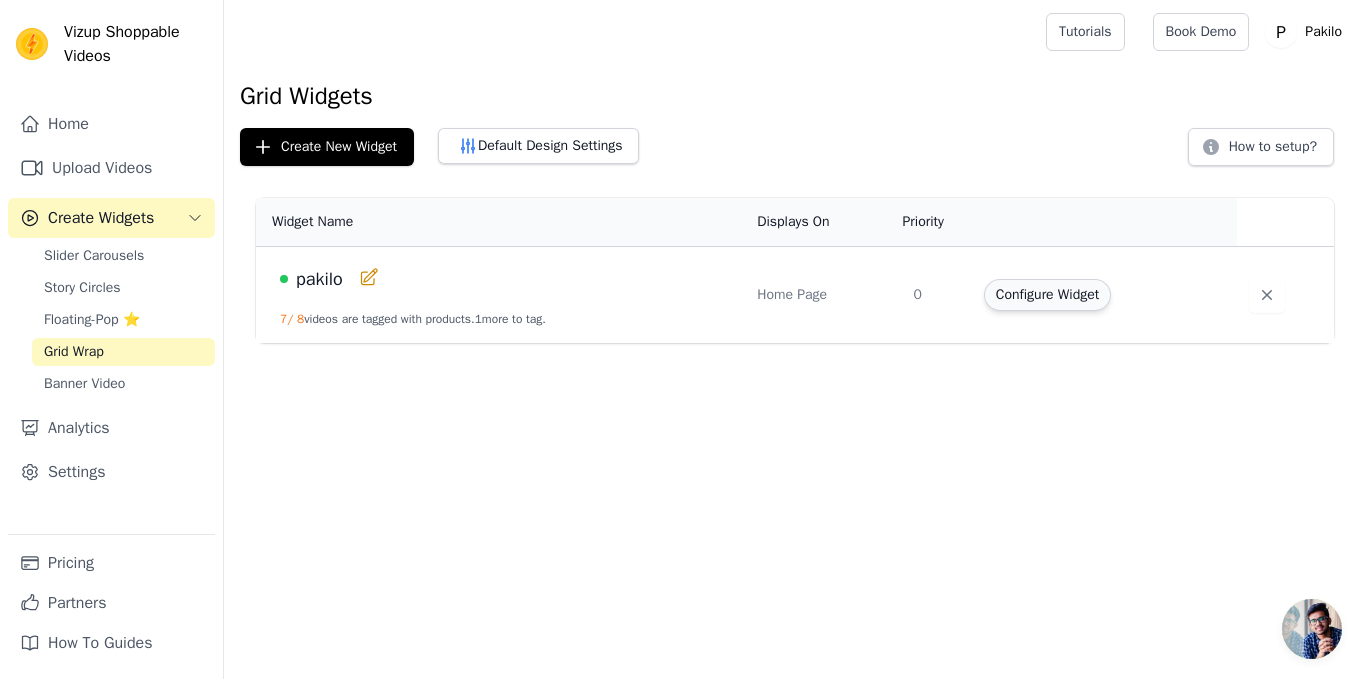 click on "Configure Widget" at bounding box center [1047, 295] 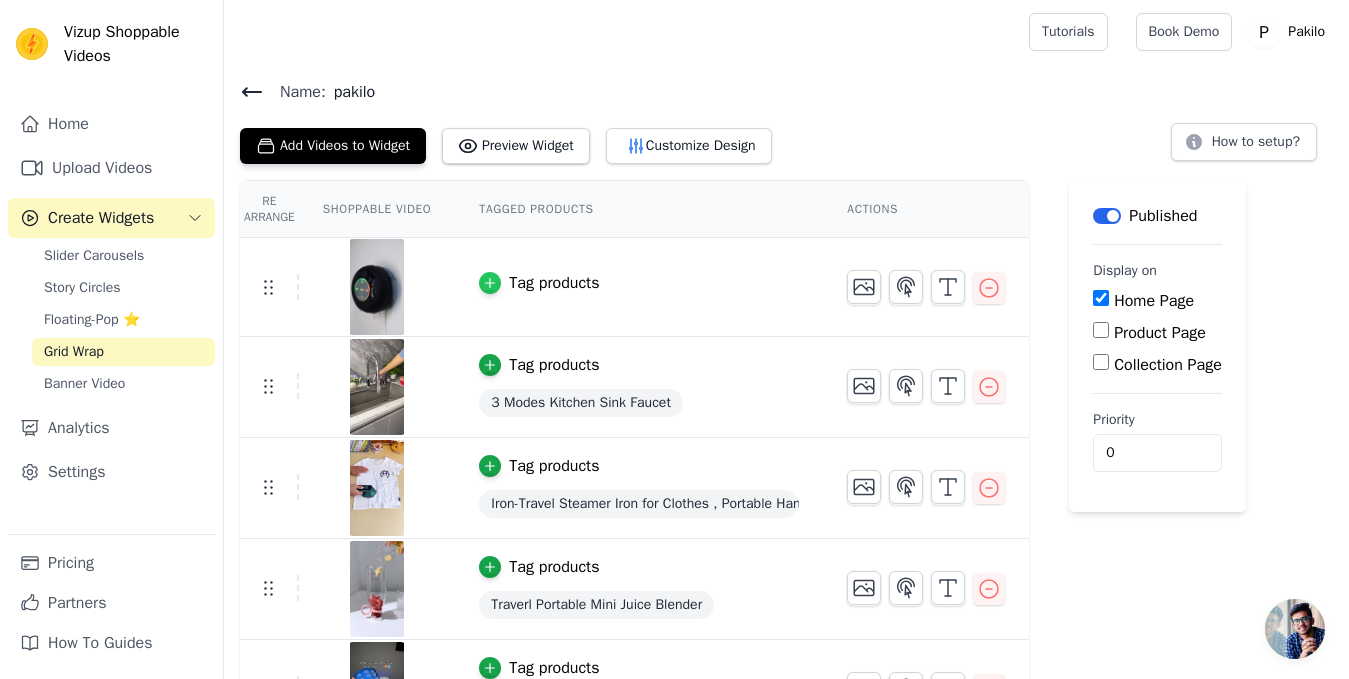 click 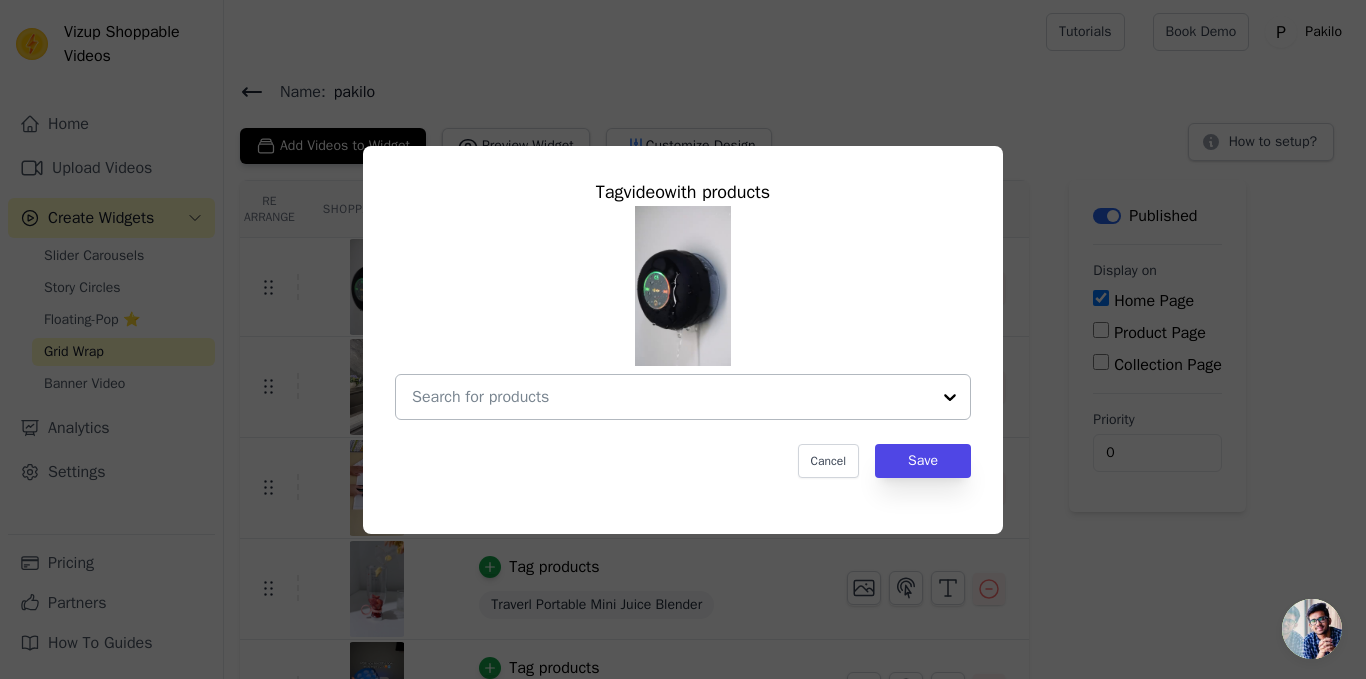 click at bounding box center [671, 397] 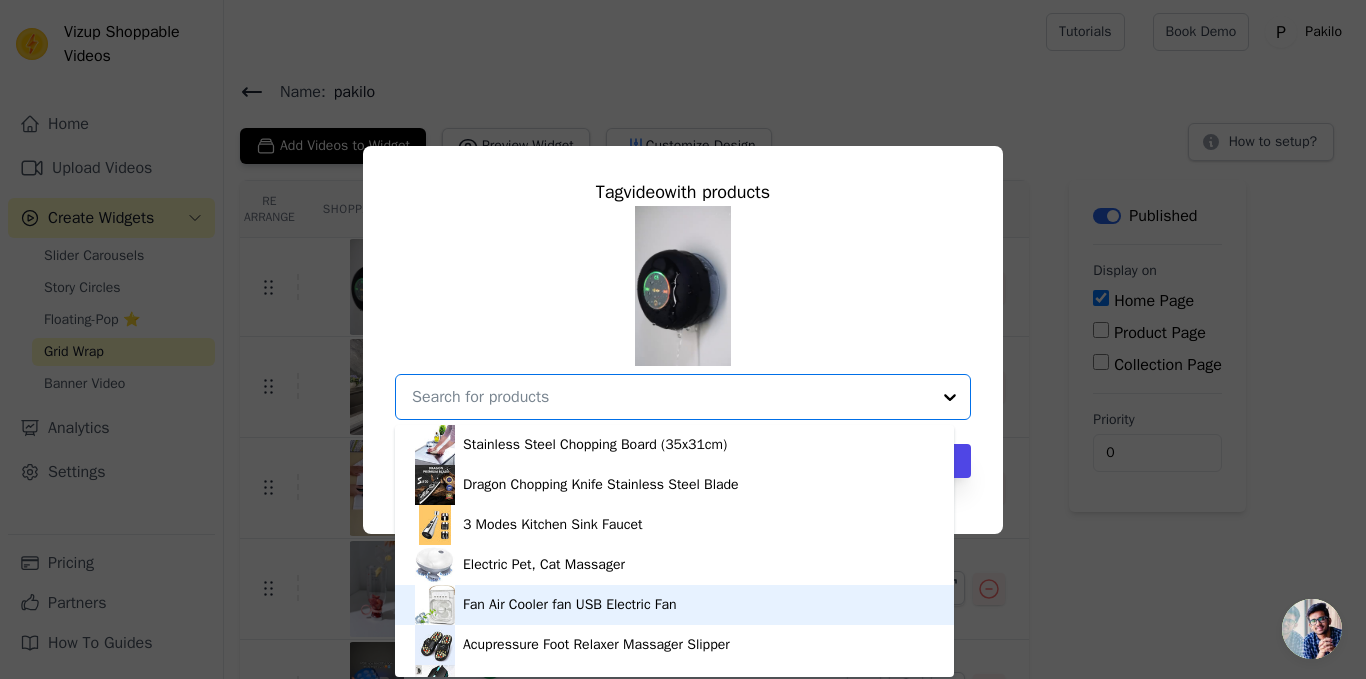 scroll, scrollTop: 1074, scrollLeft: 0, axis: vertical 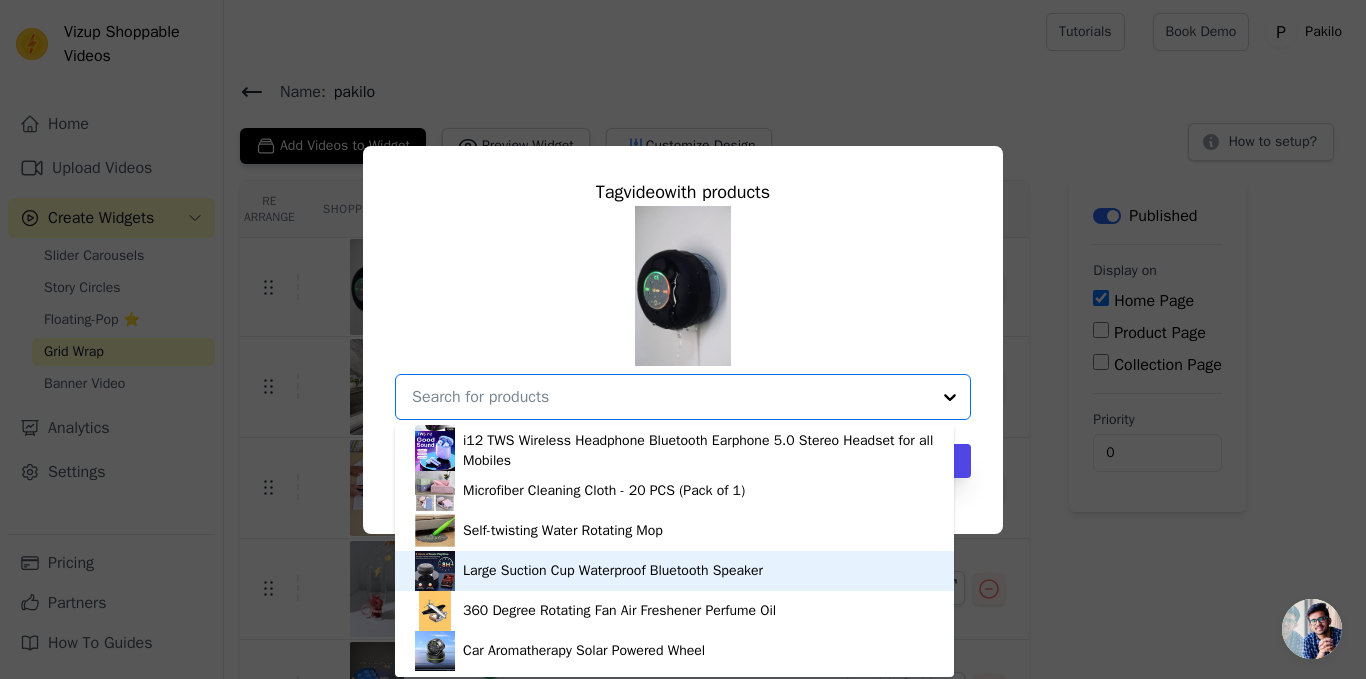click on "Large Suction Cup Waterproof Bluetooth Speaker" at bounding box center [613, 571] 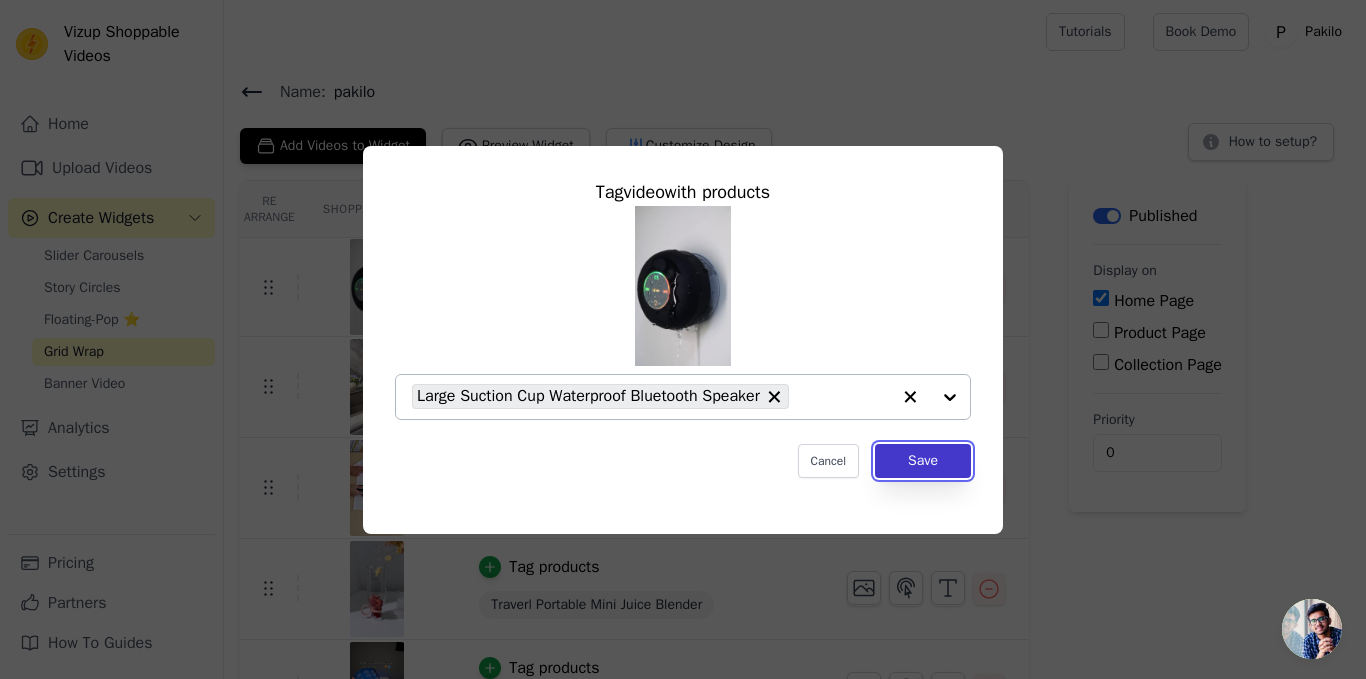 click on "Save" at bounding box center [923, 461] 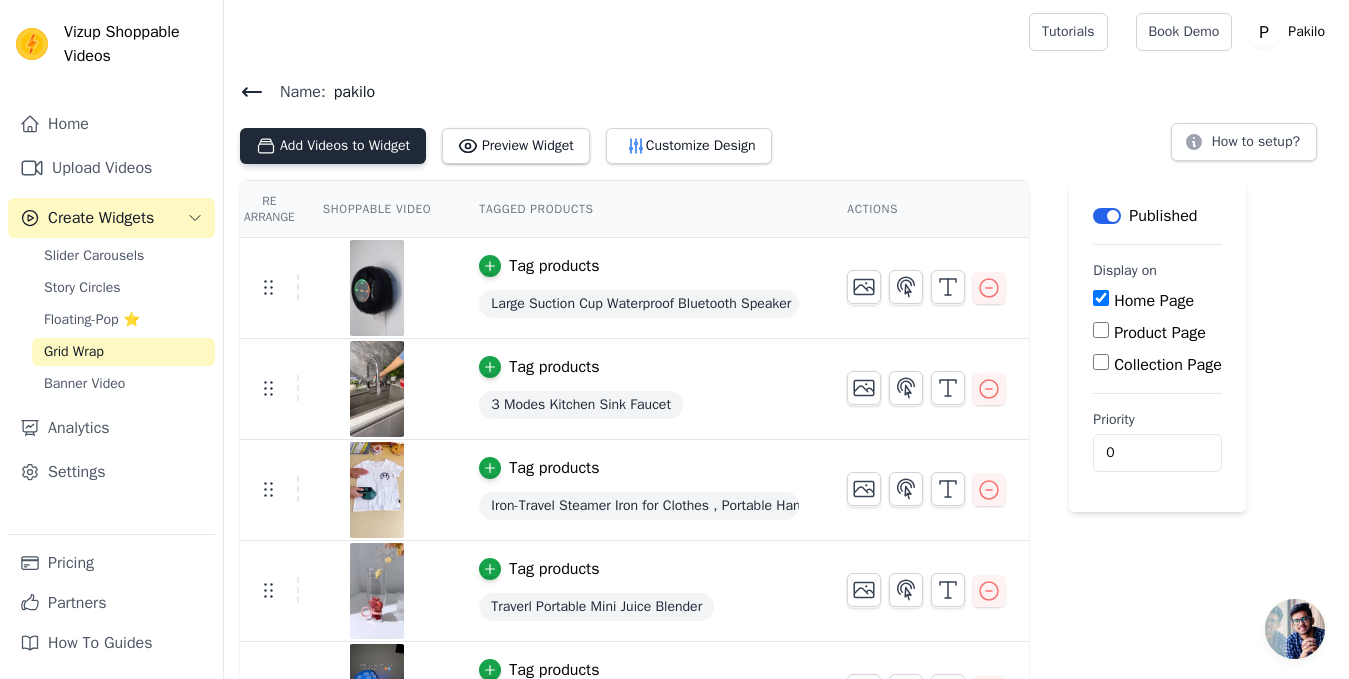 click on "Add Videos to Widget" at bounding box center (333, 146) 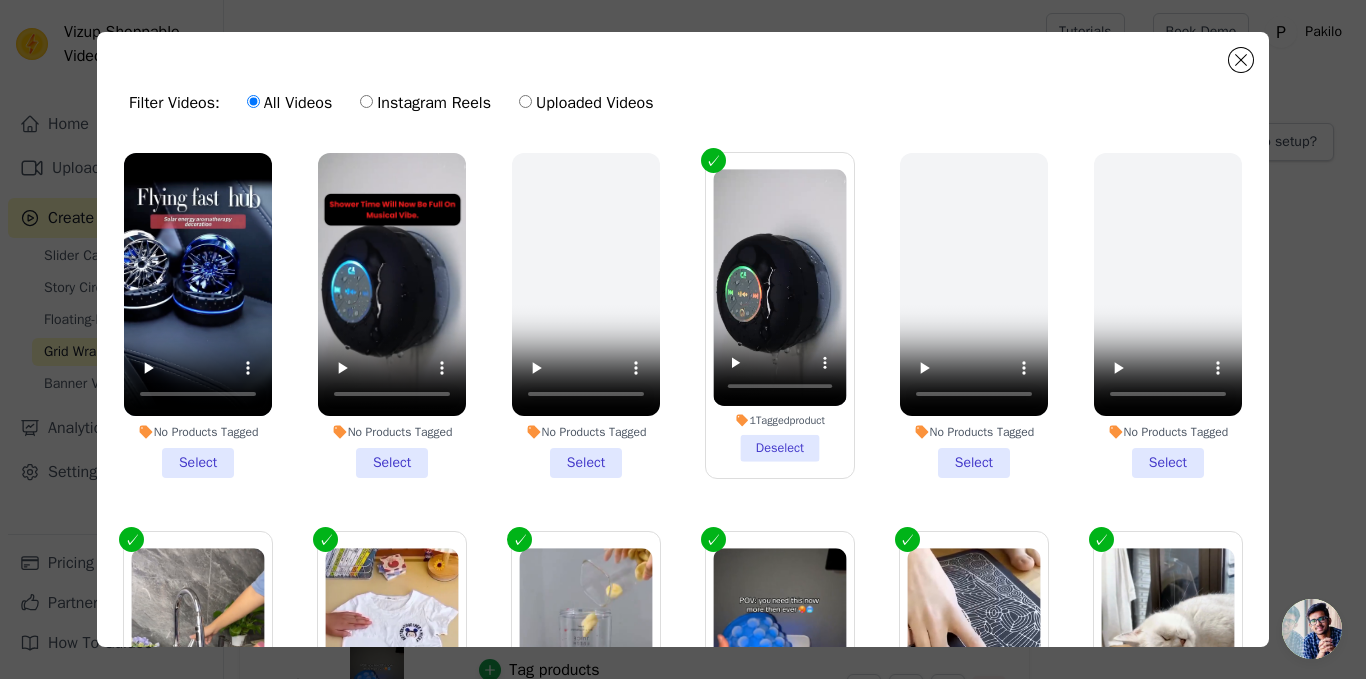 click on "No Products Tagged     Select" at bounding box center (198, 315) 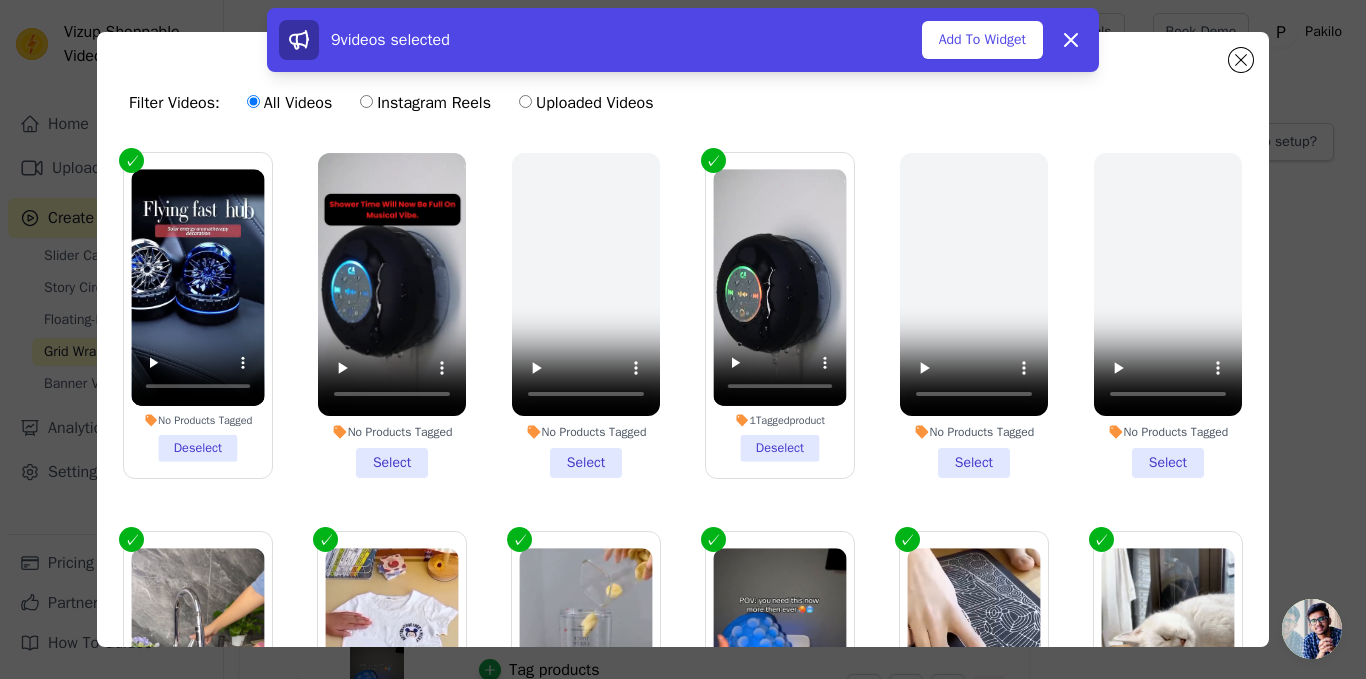 click on "No Products Tagged     Deselect" at bounding box center (198, 315) 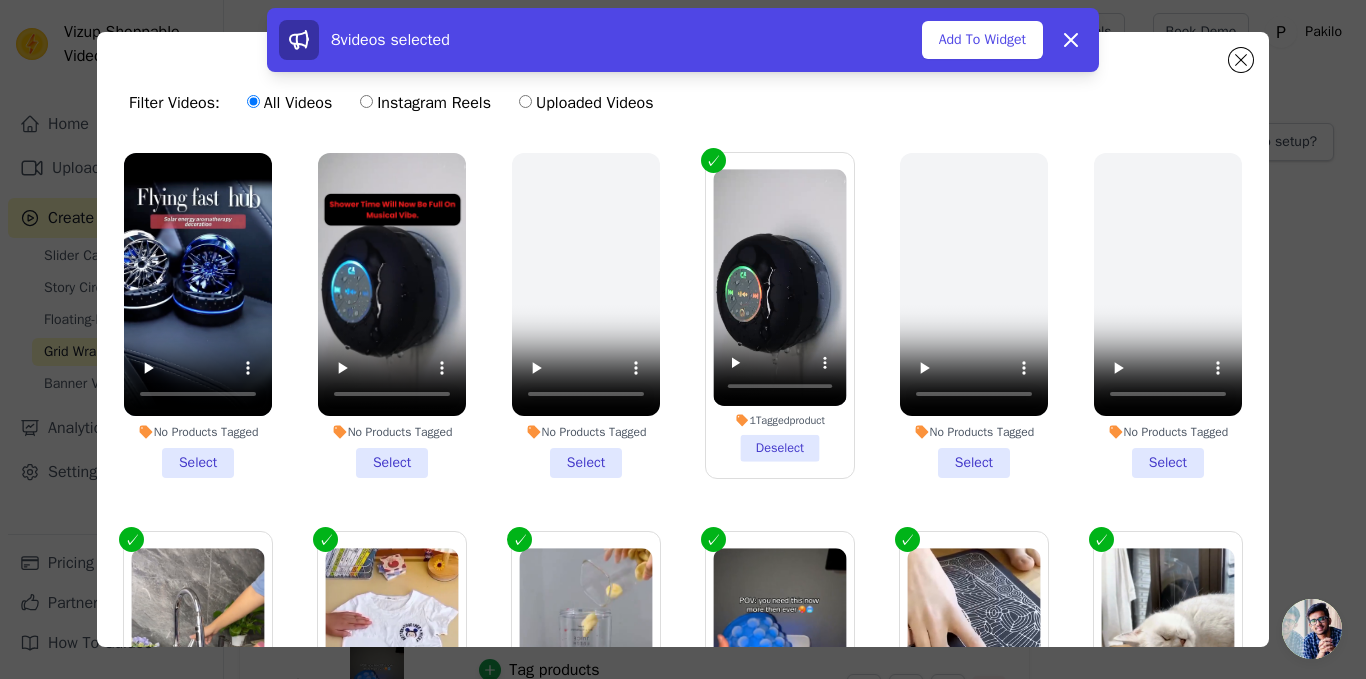 click on "No Products Tagged     Select" at bounding box center (198, 315) 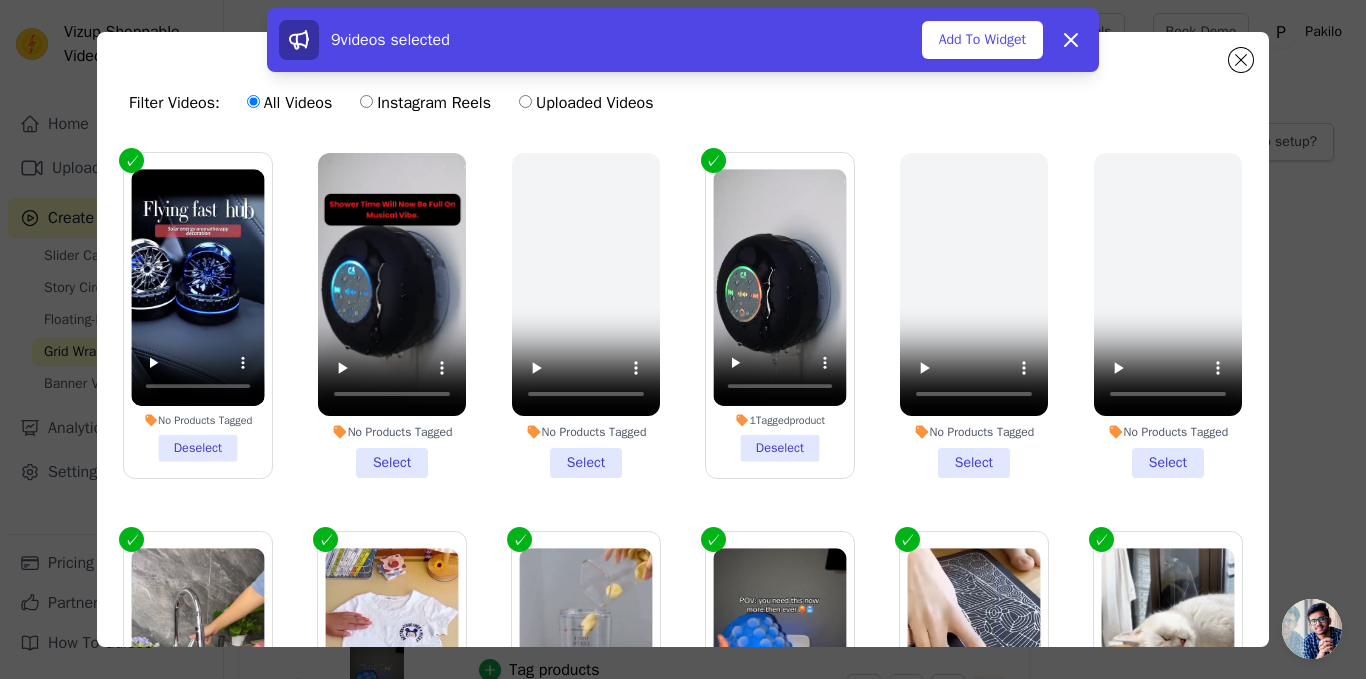 click on "No Products Tagged     Deselect" at bounding box center (197, 315) 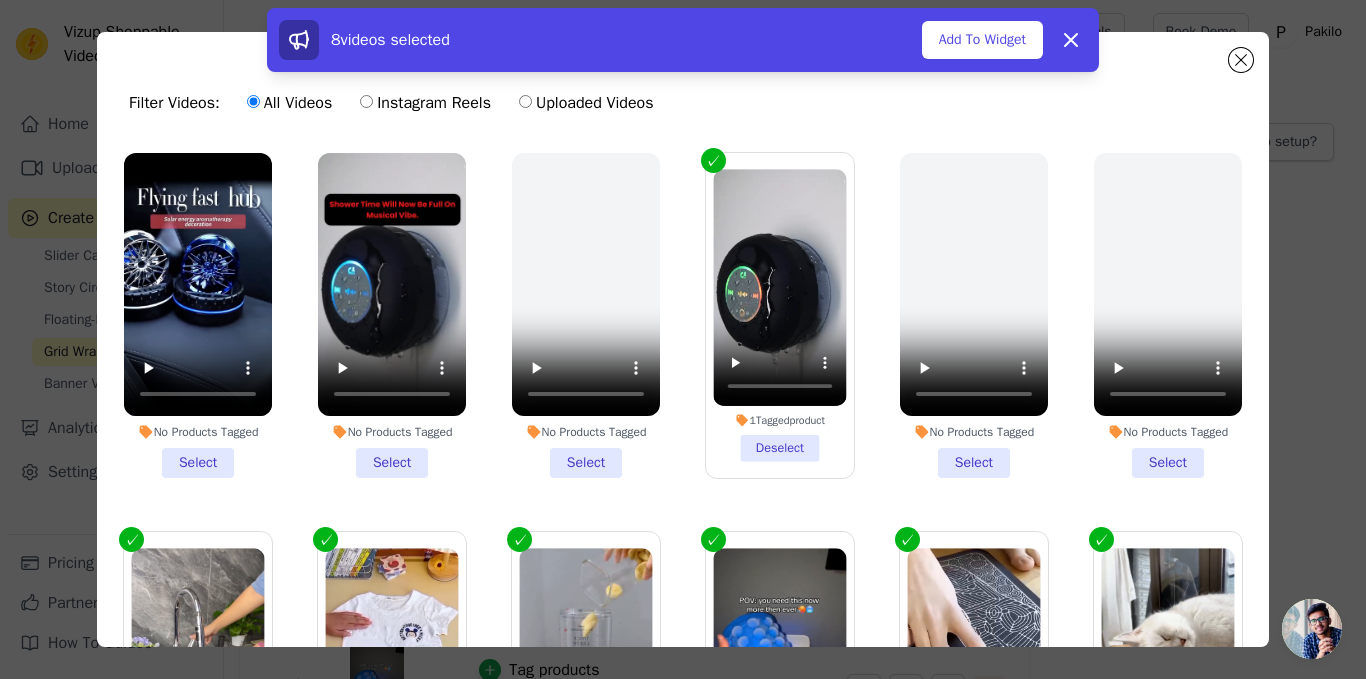 click on "No Products Tagged     Select" at bounding box center [198, 315] 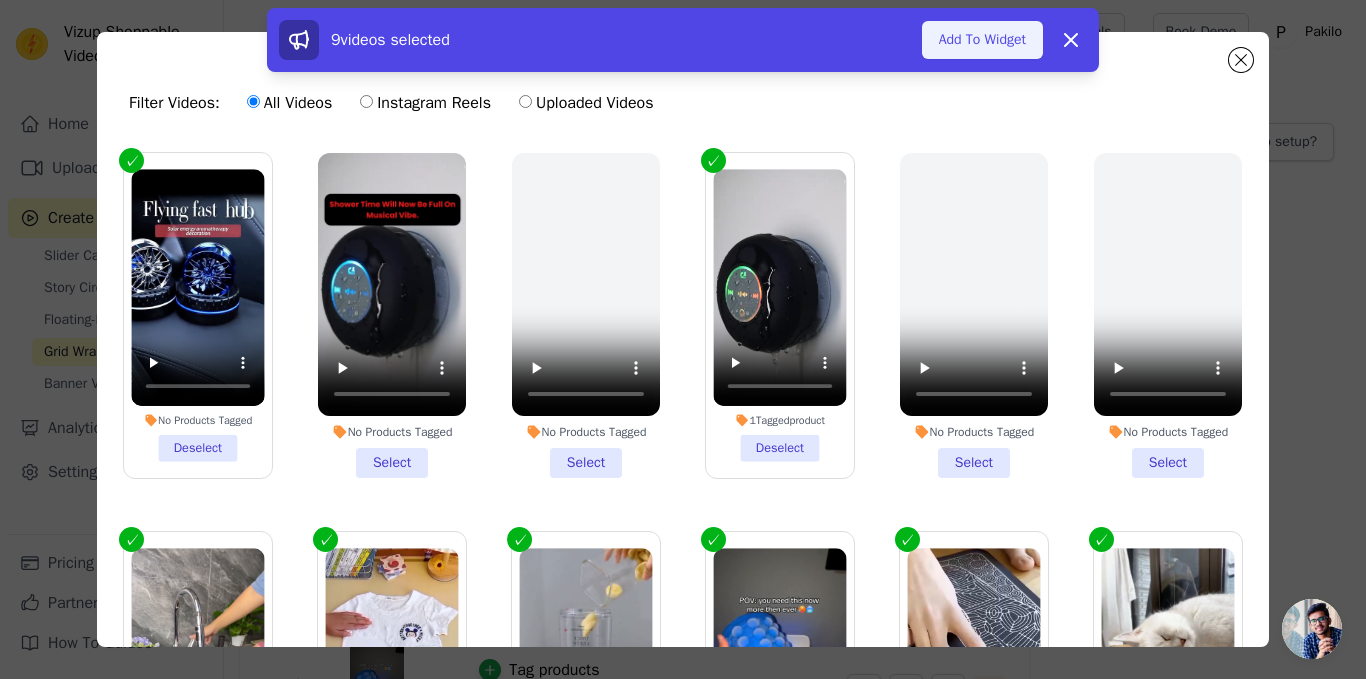 click on "Add To Widget" at bounding box center [982, 40] 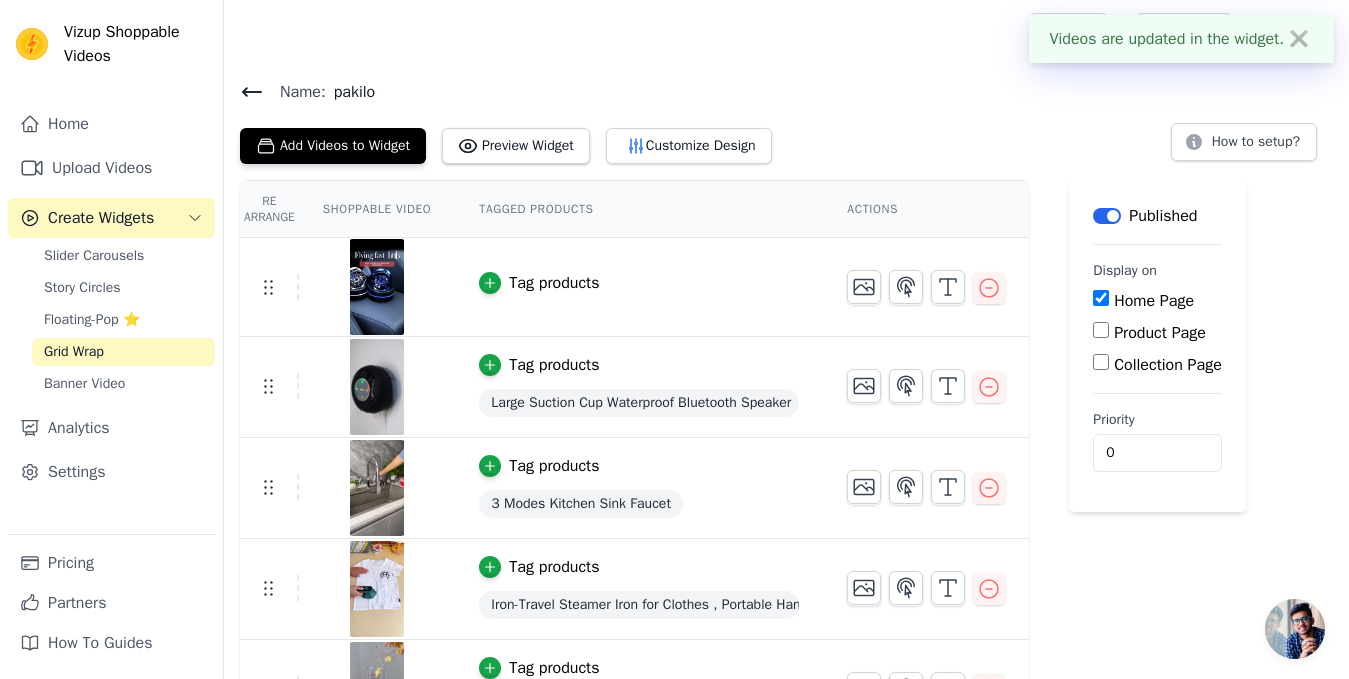 click on "Tag products" at bounding box center [554, 283] 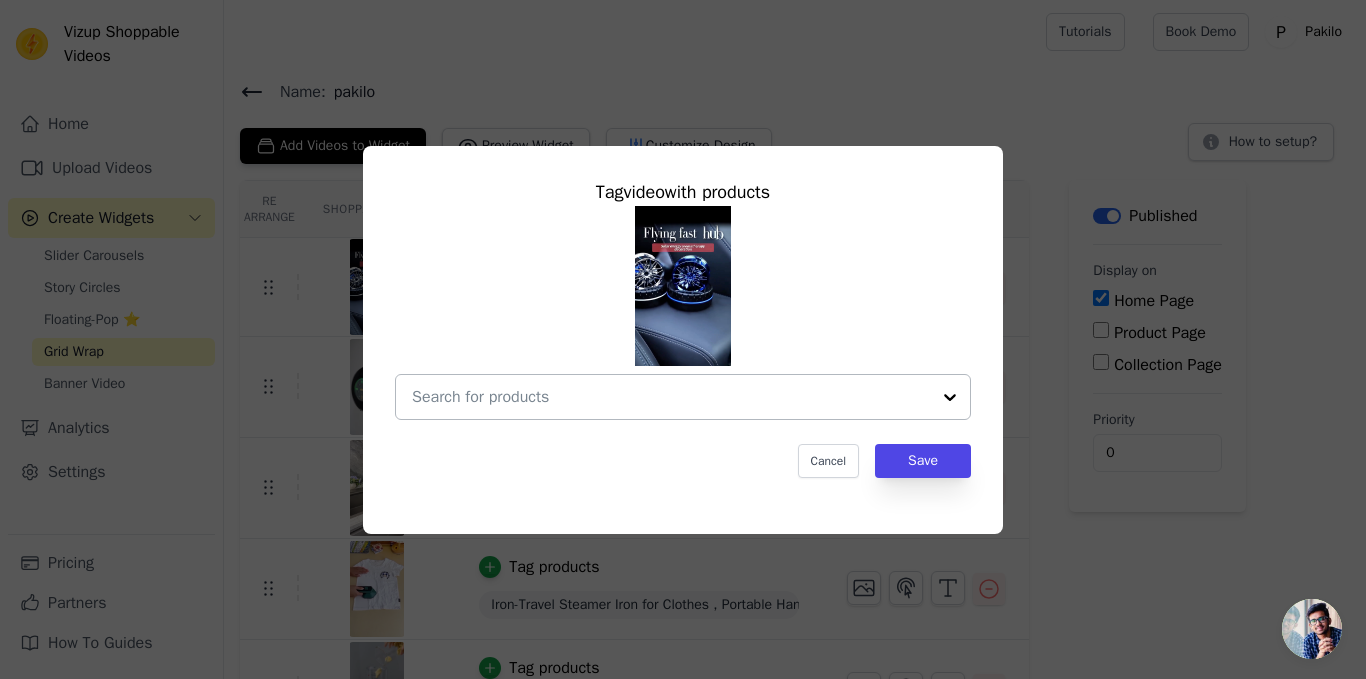 click at bounding box center (671, 397) 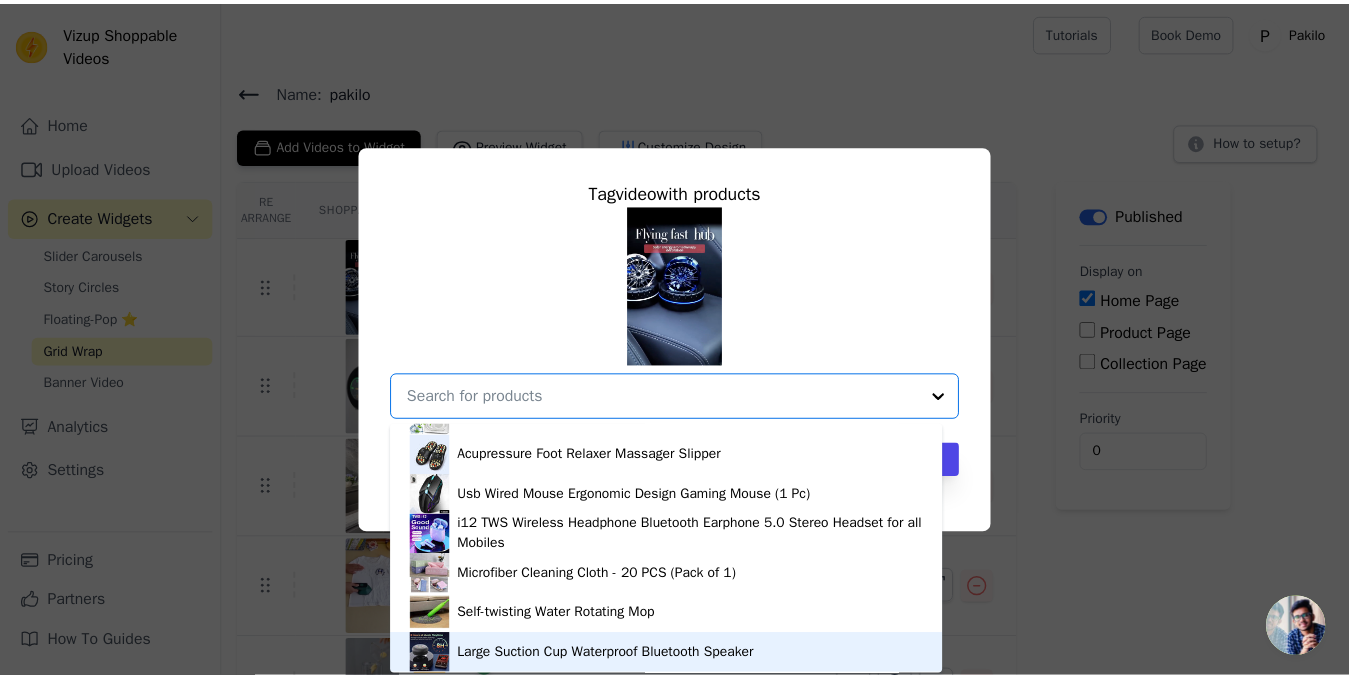 scroll, scrollTop: 1074, scrollLeft: 0, axis: vertical 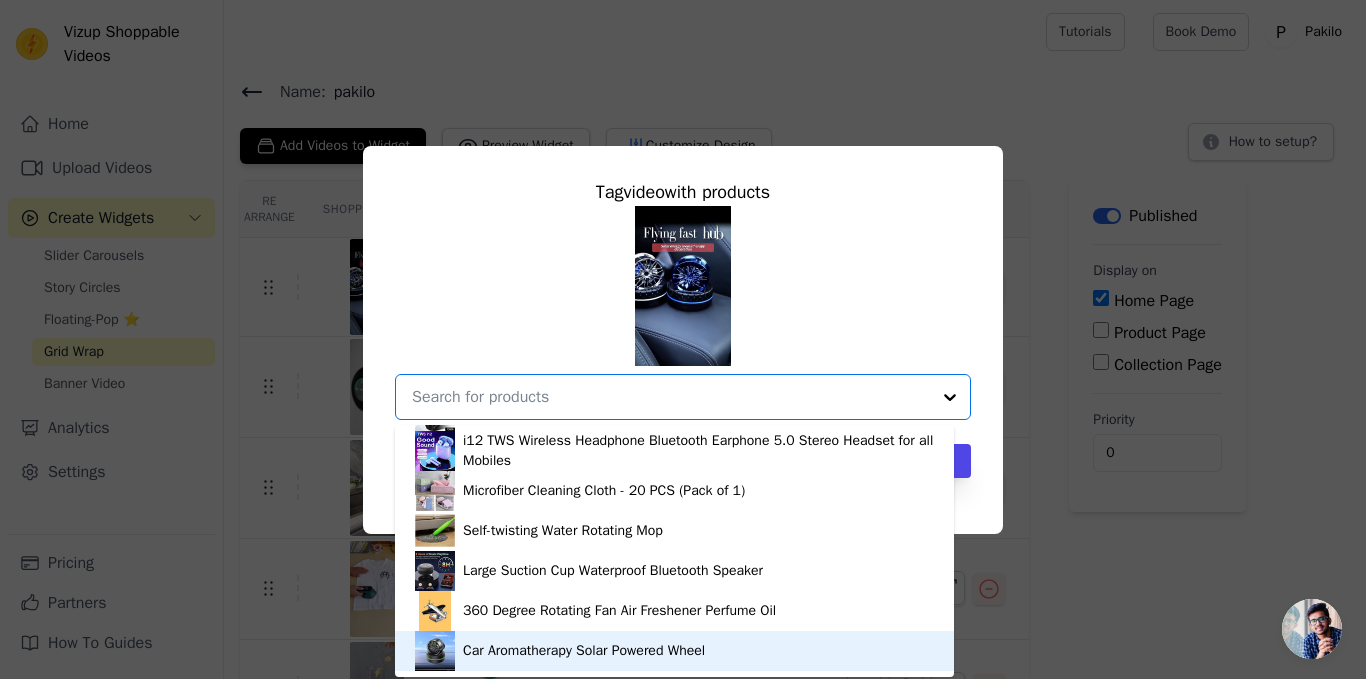 click on "Car Aromatherapy Solar Powered Wheel" at bounding box center [584, 651] 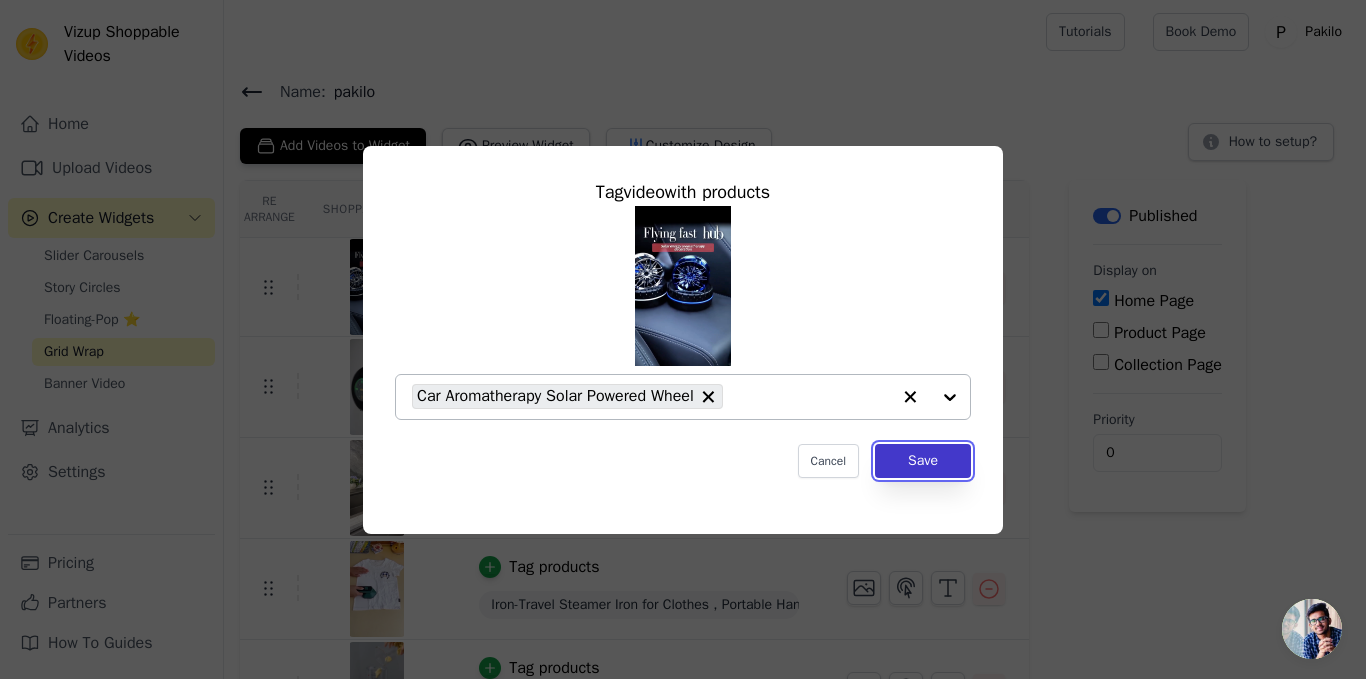 click on "Save" at bounding box center (923, 461) 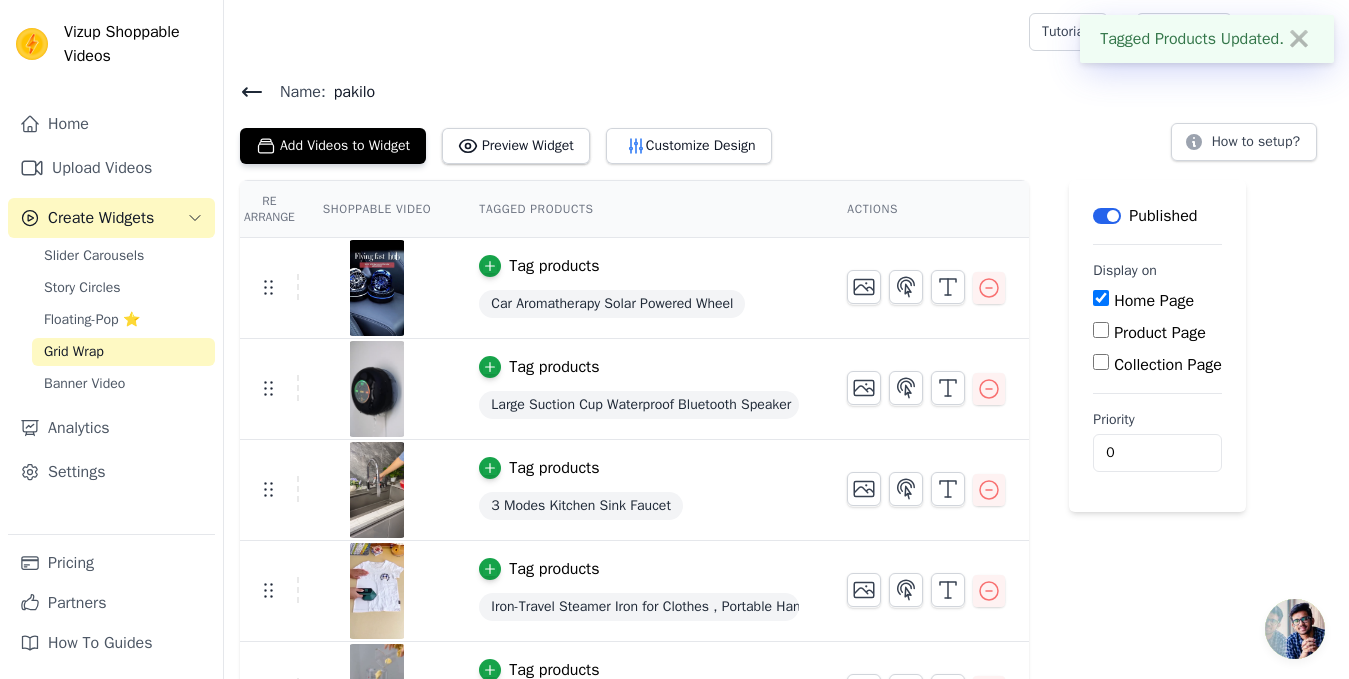 drag, startPoint x: 1088, startPoint y: 194, endPoint x: 1088, endPoint y: 172, distance: 22 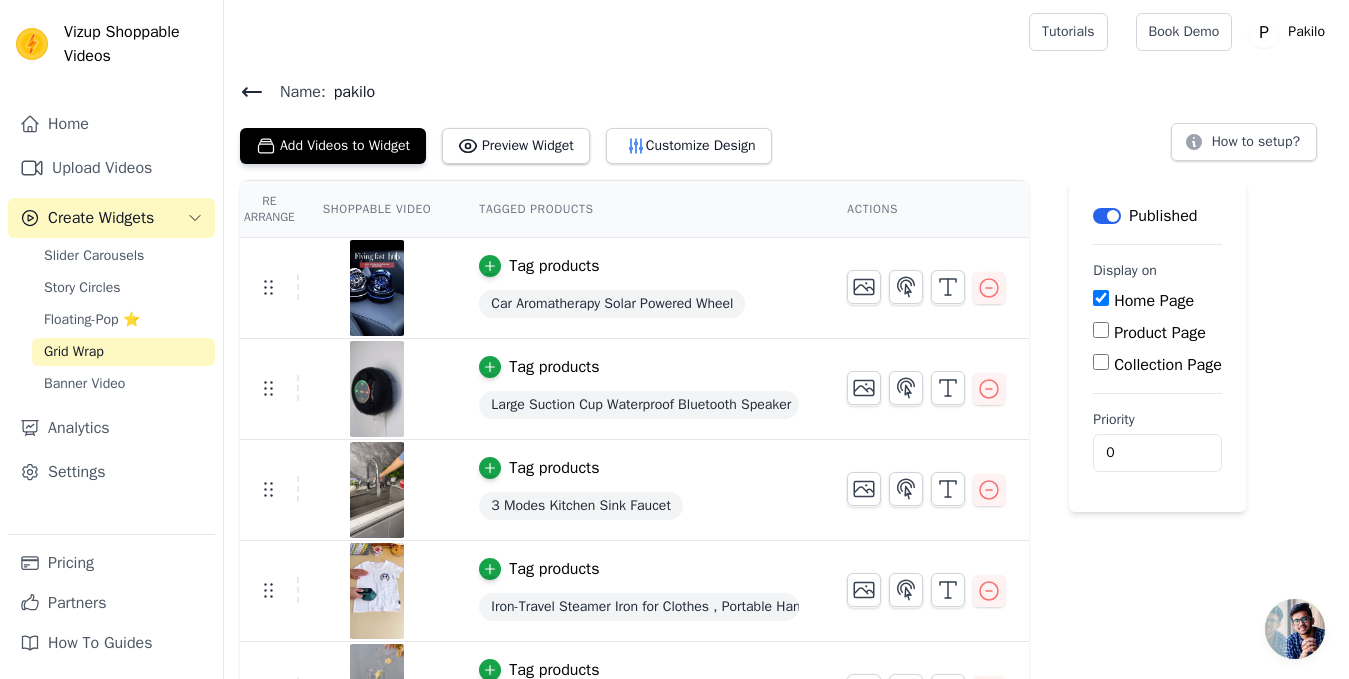 click on "Add Videos to Widget
Preview Widget       Customize Design
How to setup?" at bounding box center (786, 142) 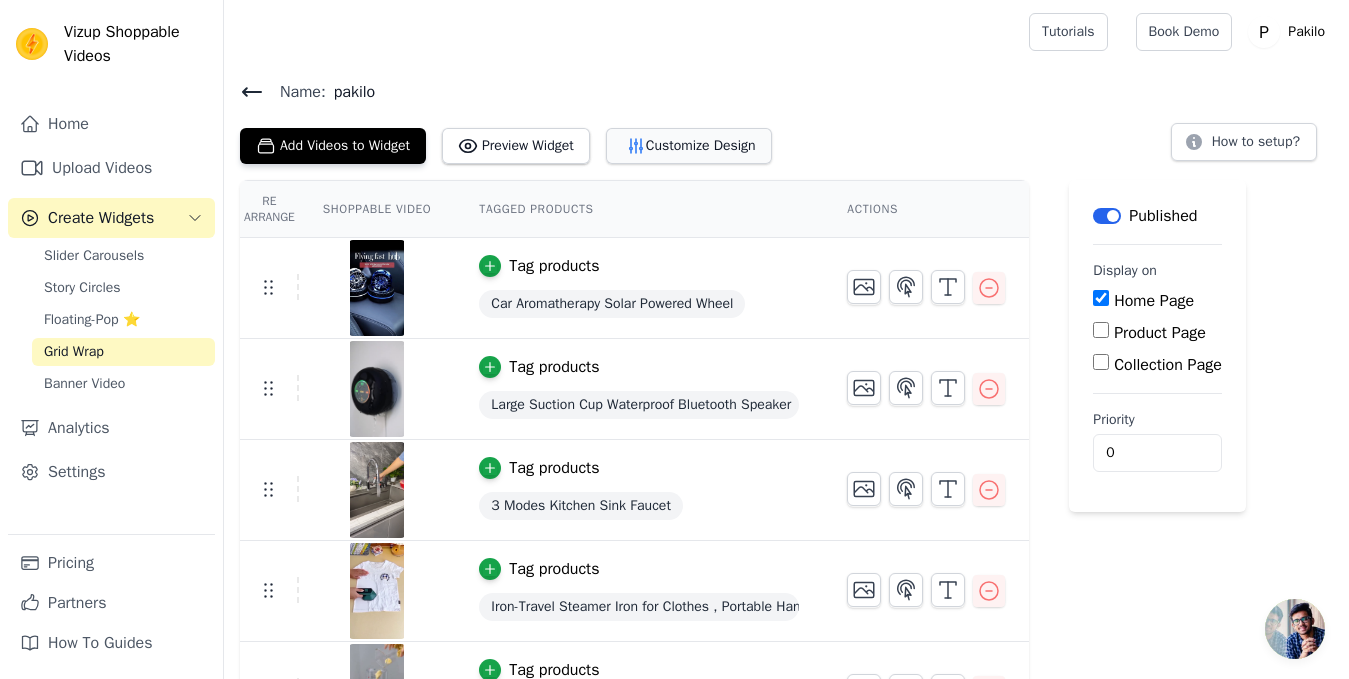 click on "Customize Design" at bounding box center (689, 146) 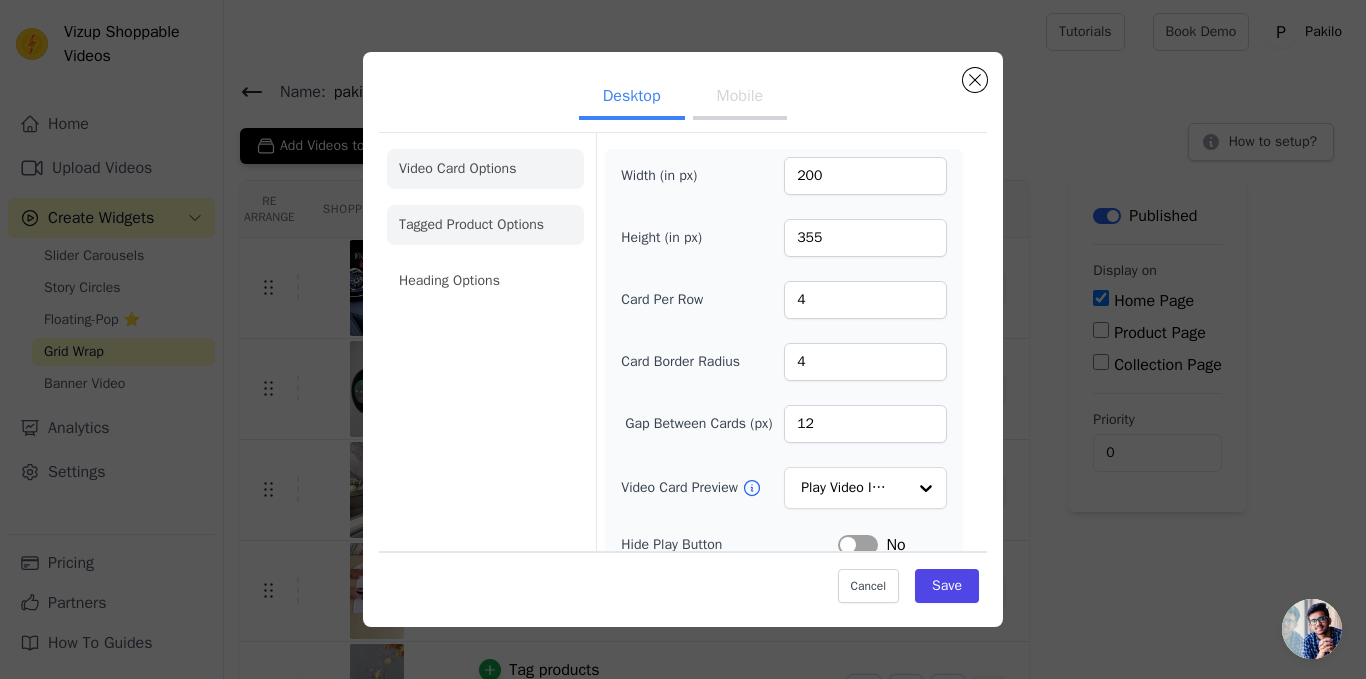 click on "Tagged Product Options" 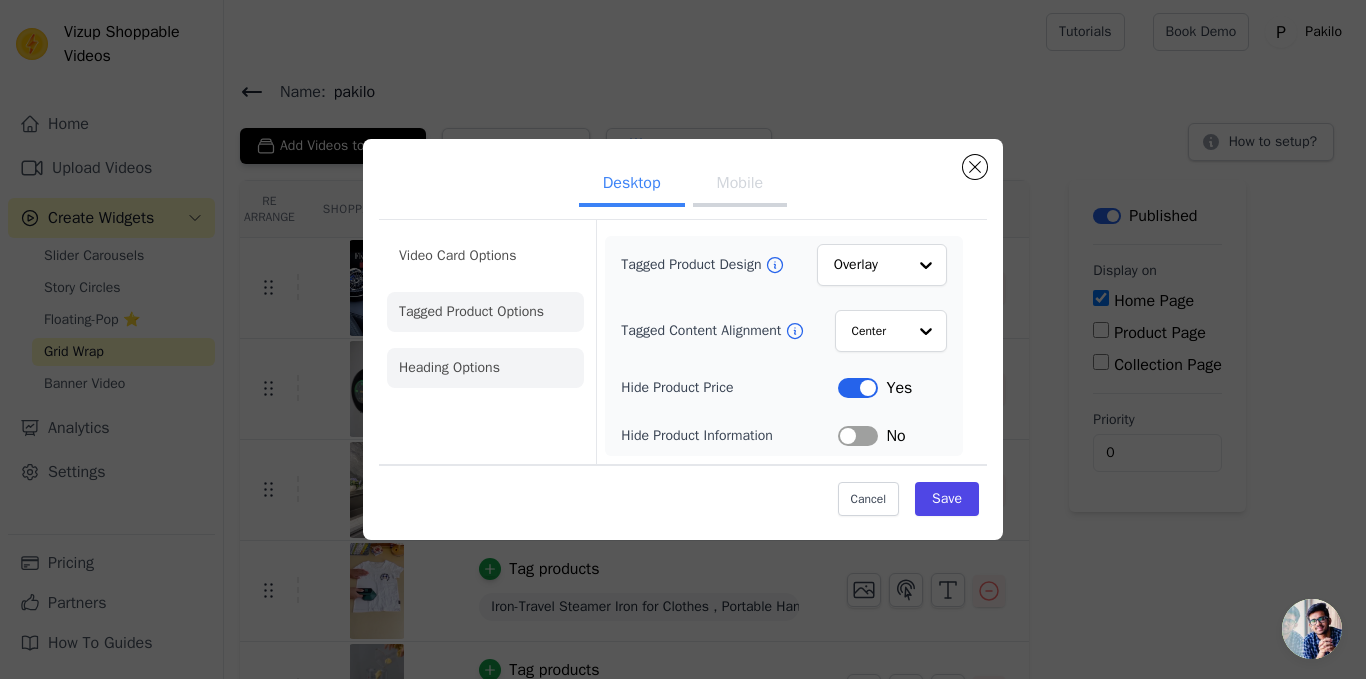 click on "Heading Options" 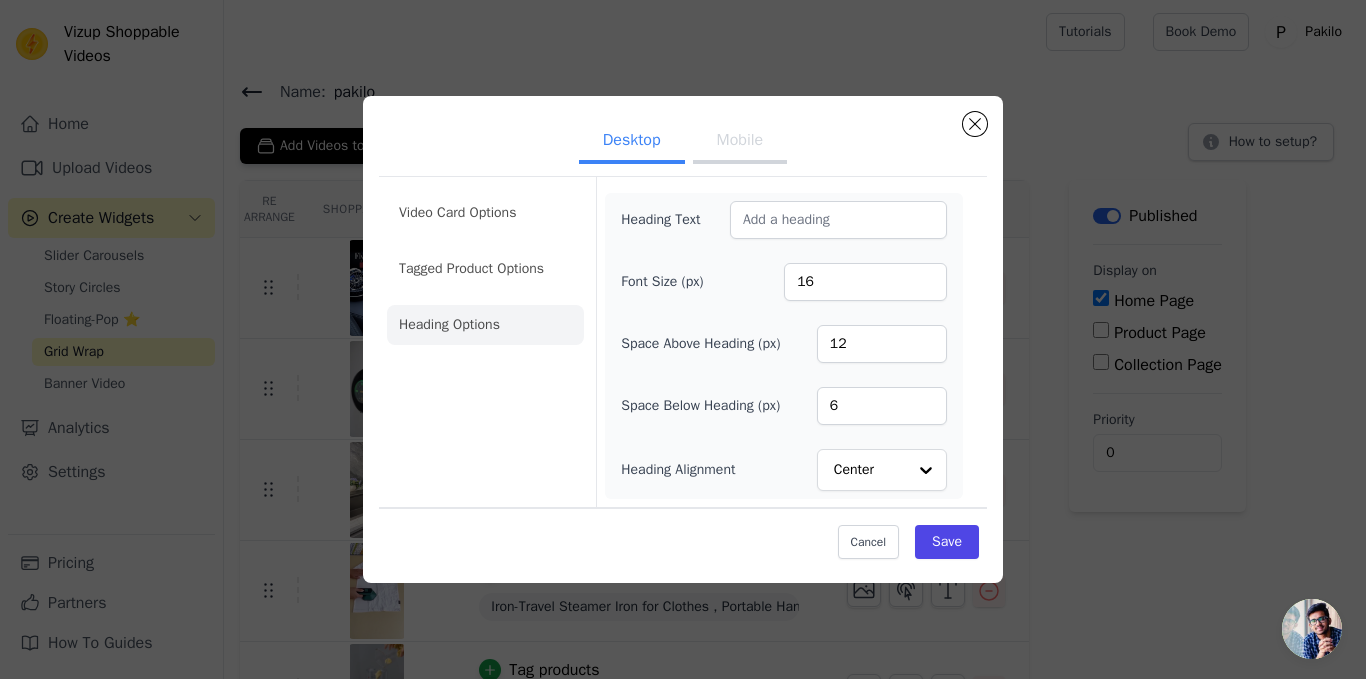 click on "Mobile" at bounding box center [740, 142] 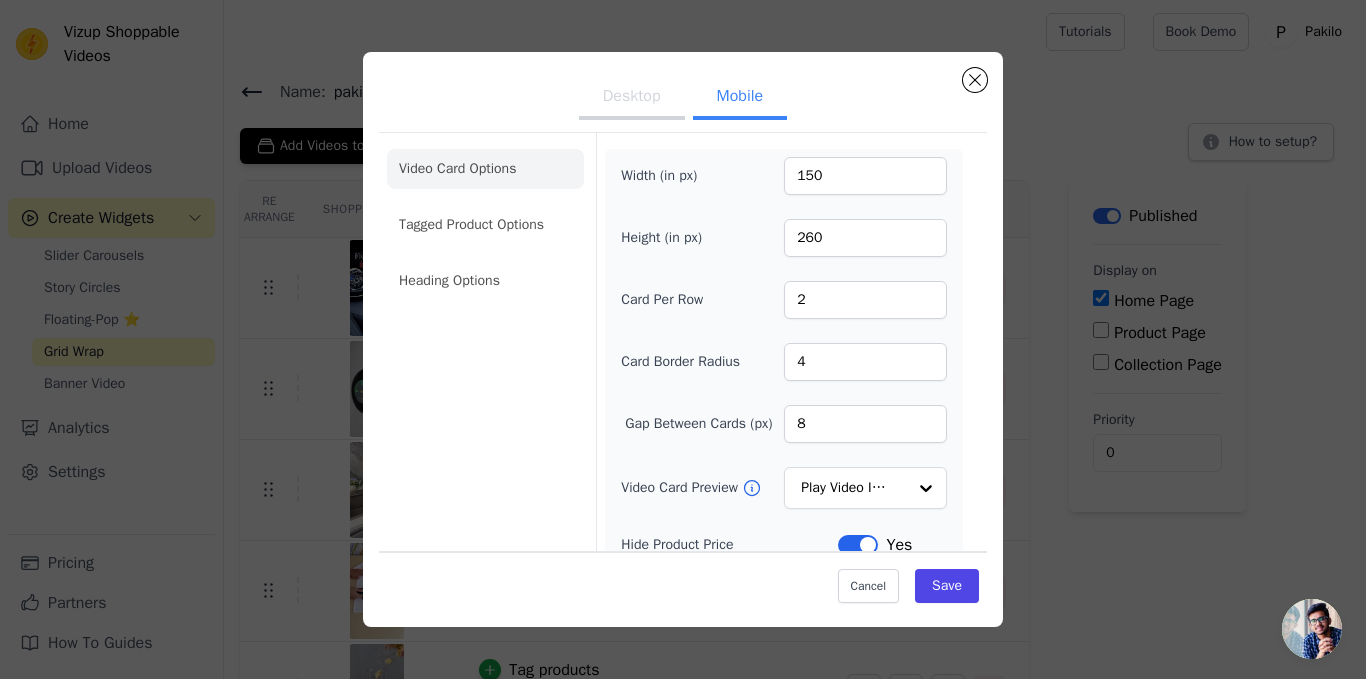 click on "Desktop" at bounding box center (632, 98) 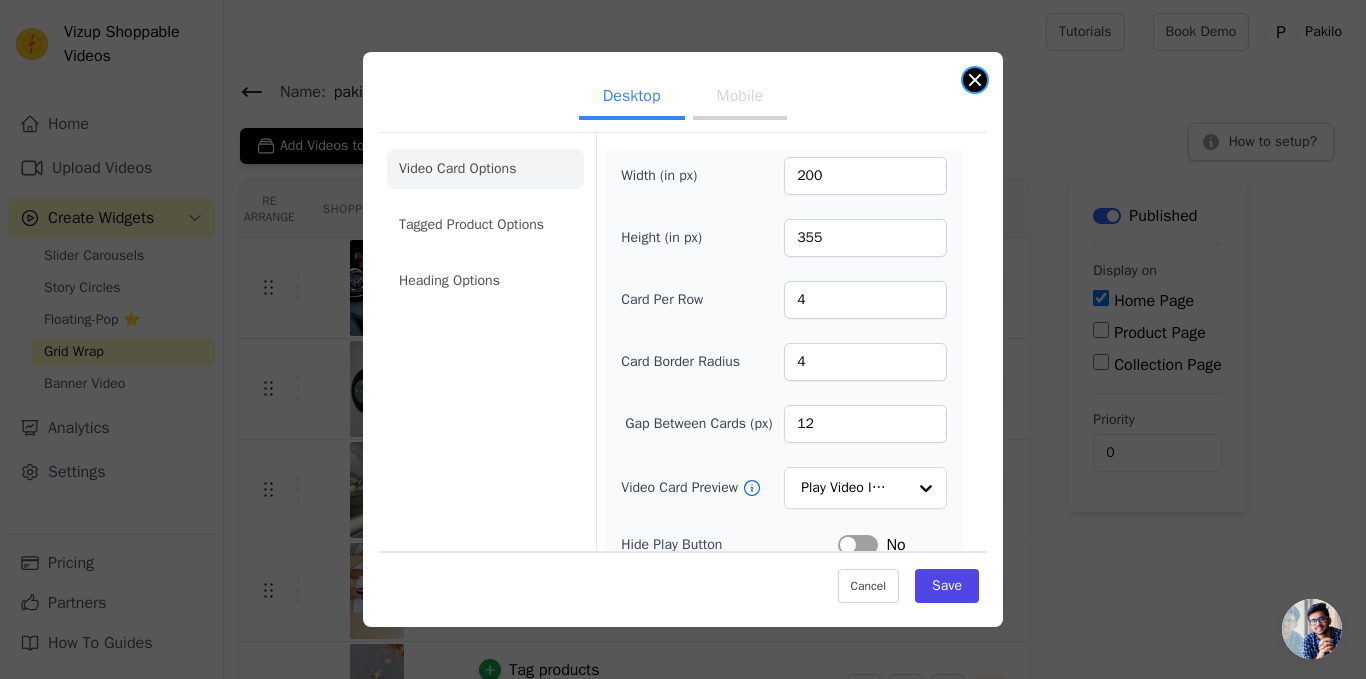 click at bounding box center (975, 80) 